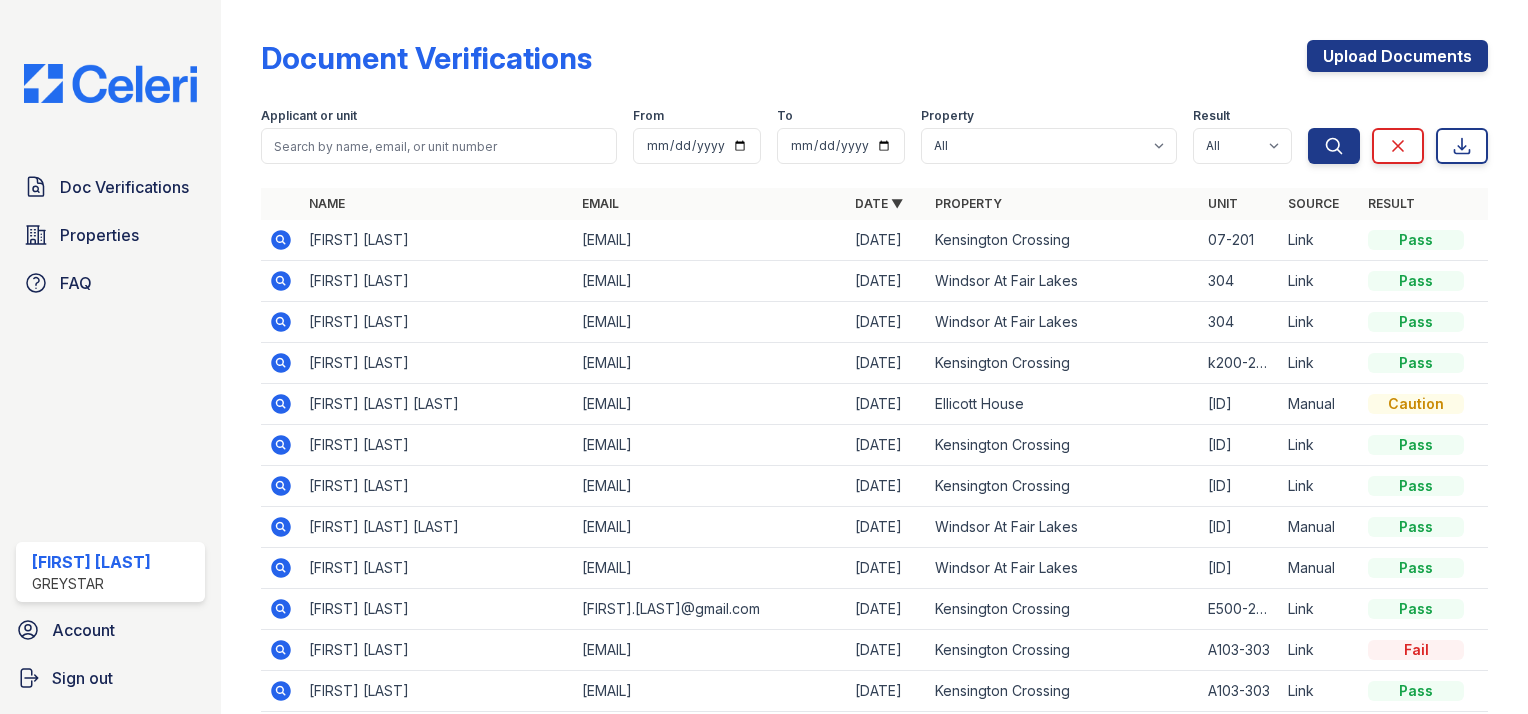 scroll, scrollTop: 0, scrollLeft: 0, axis: both 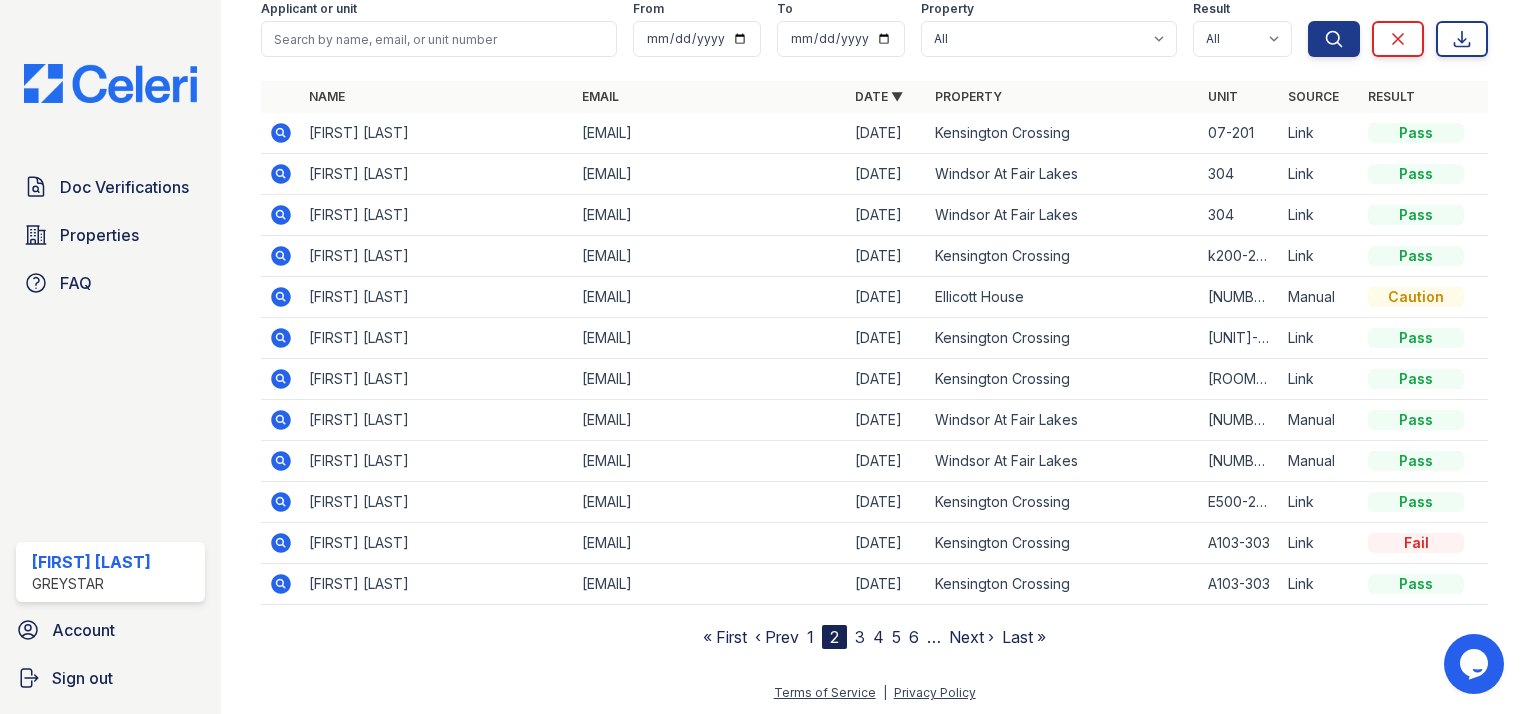 click on "‹ Prev" at bounding box center (777, 637) 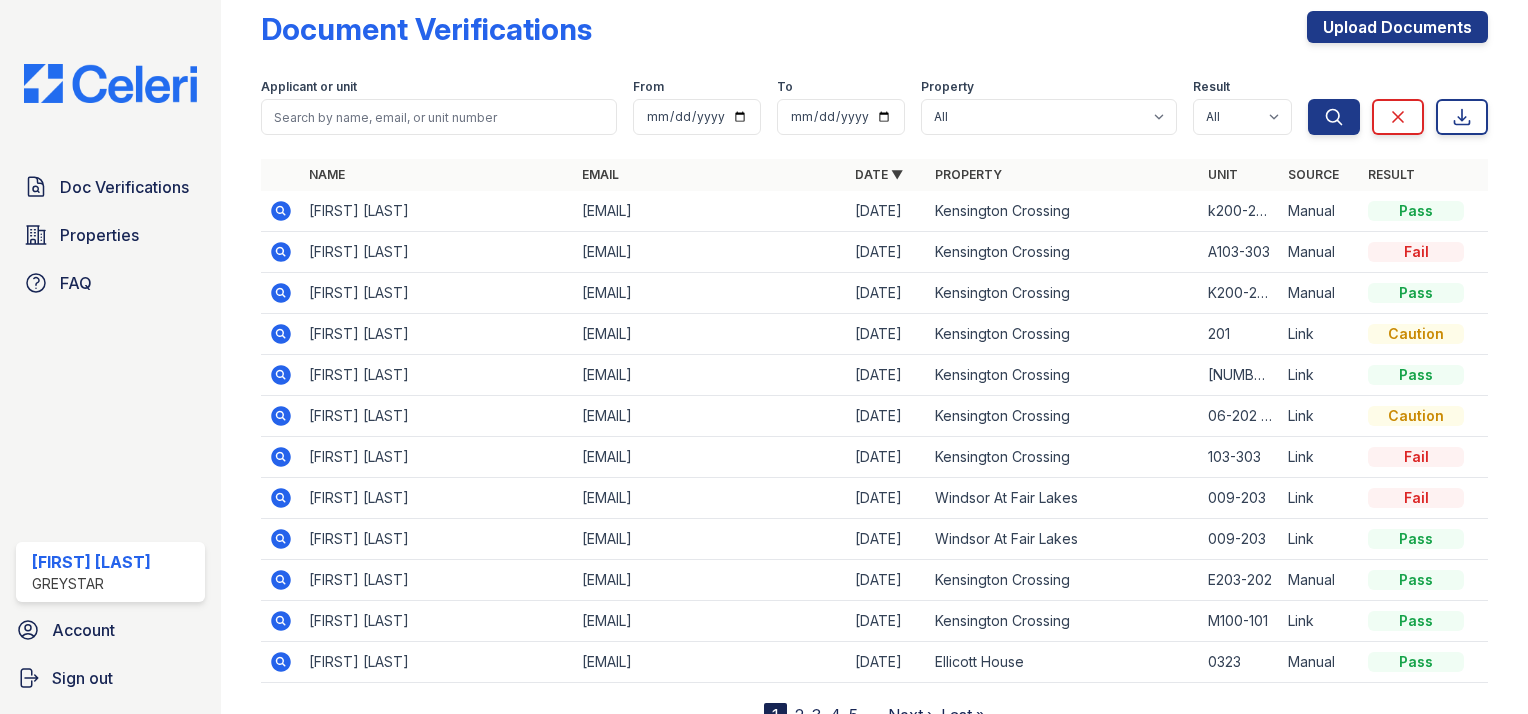 scroll, scrollTop: 107, scrollLeft: 0, axis: vertical 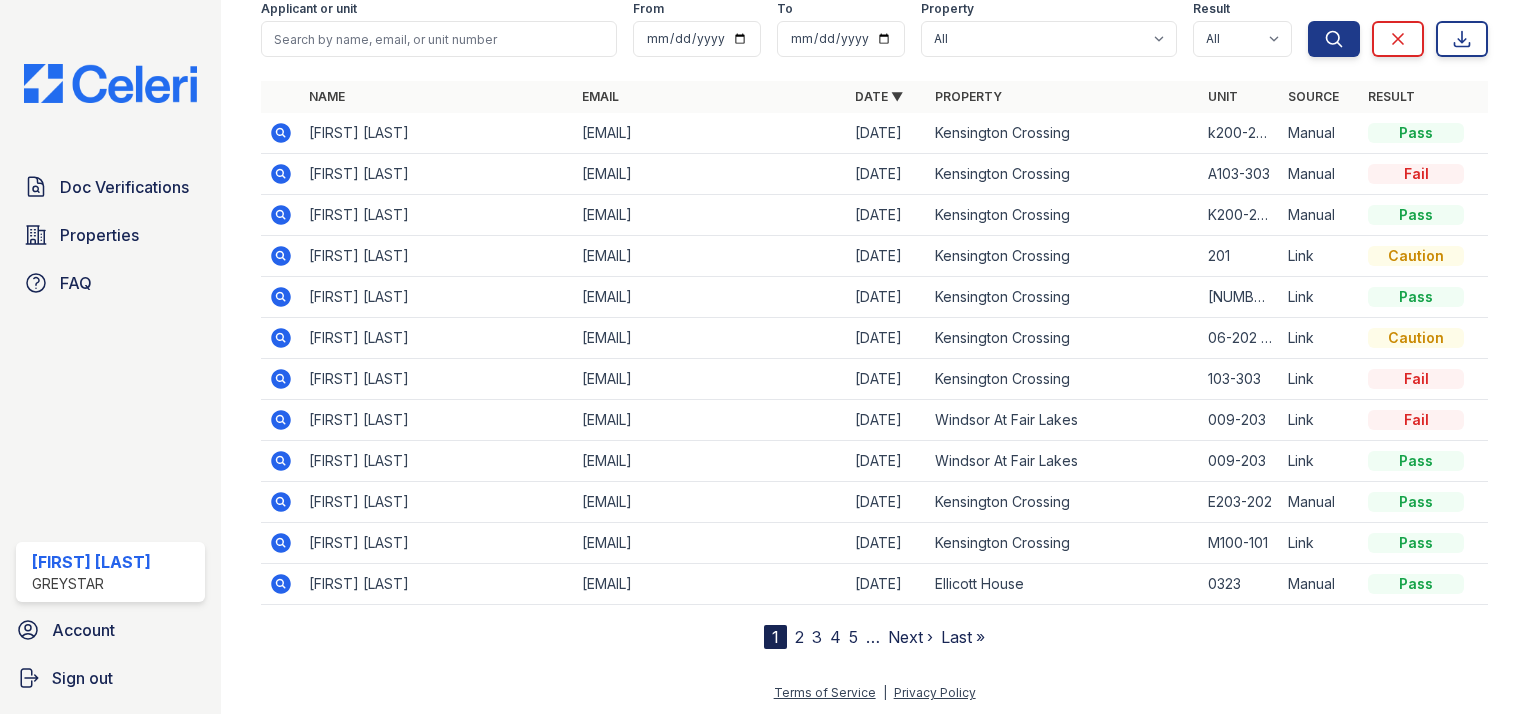 click 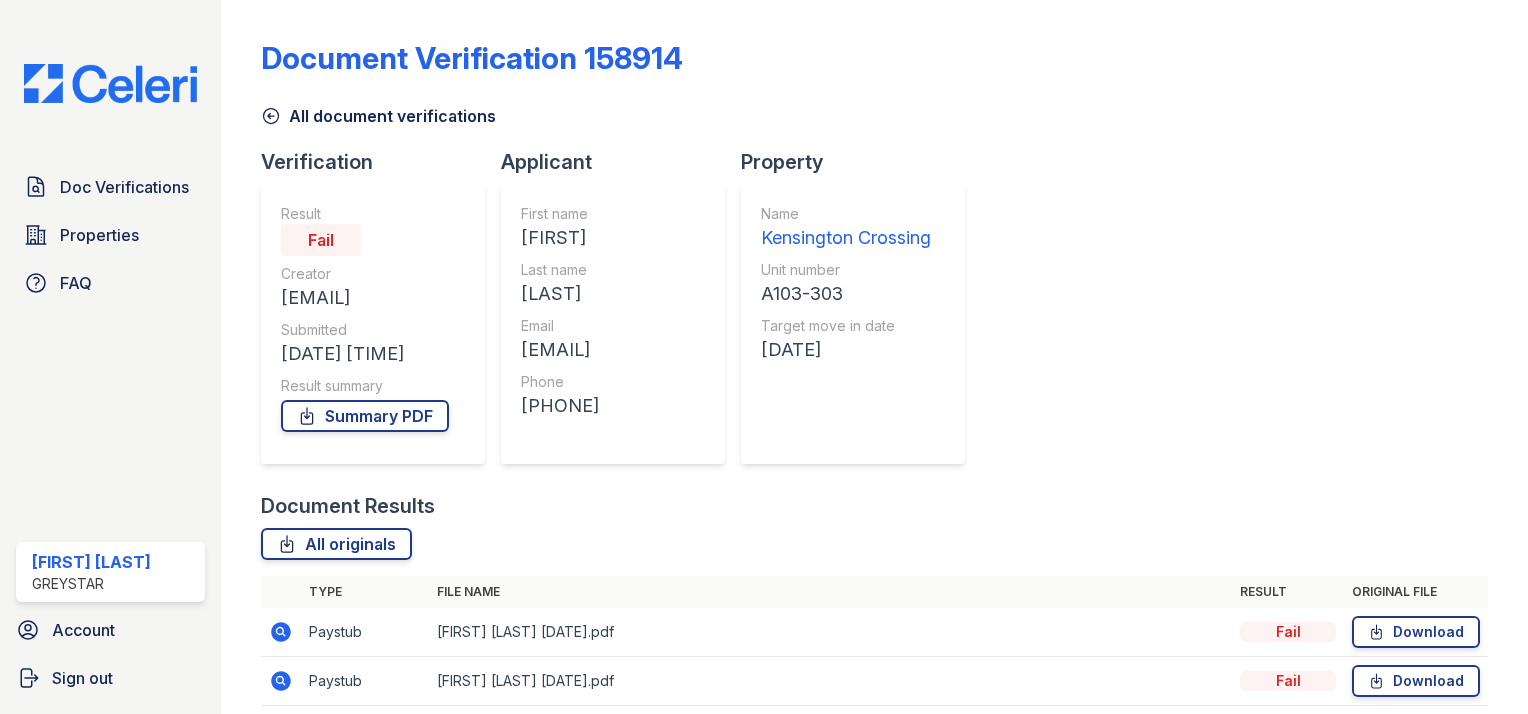 scroll, scrollTop: 0, scrollLeft: 0, axis: both 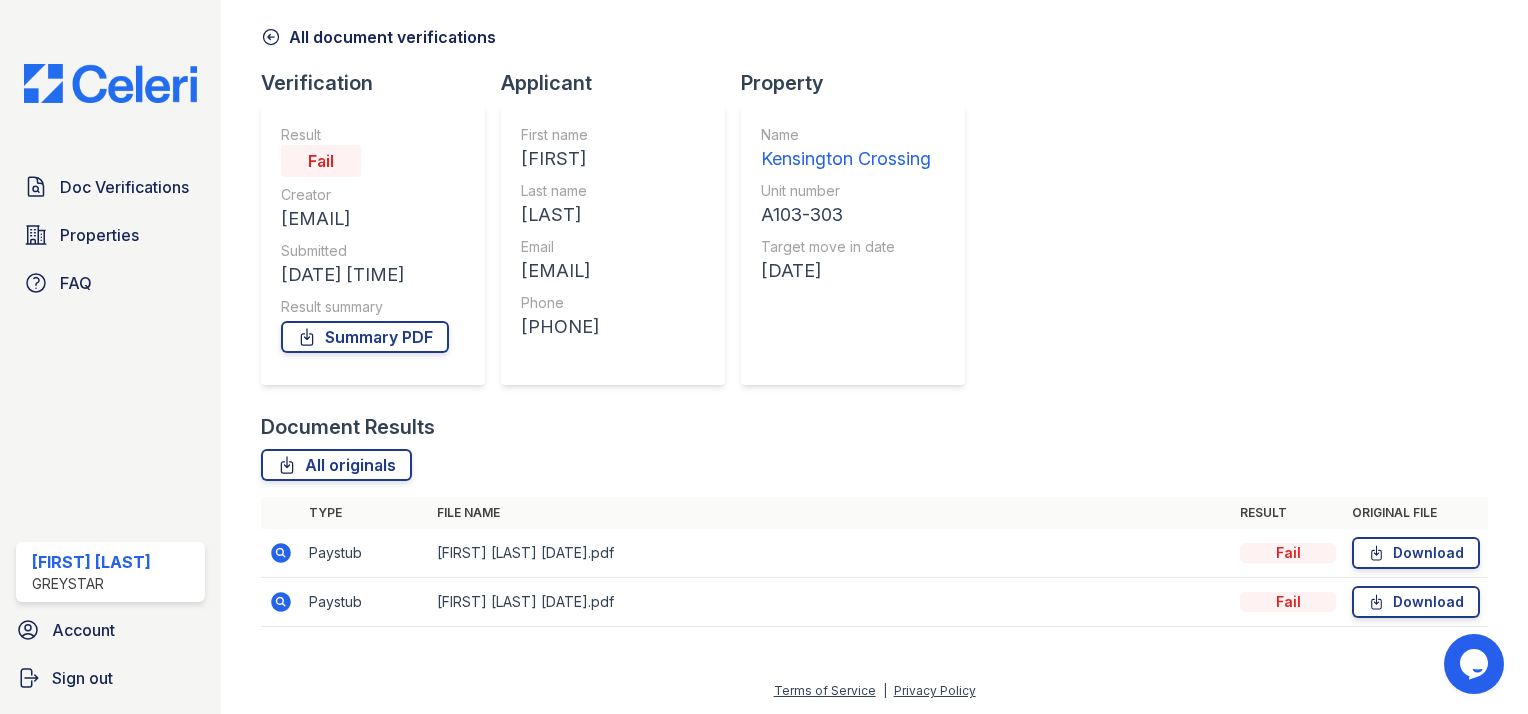 drag, startPoint x: 1474, startPoint y: 666, endPoint x: 1654, endPoint y: 1108, distance: 477.24628 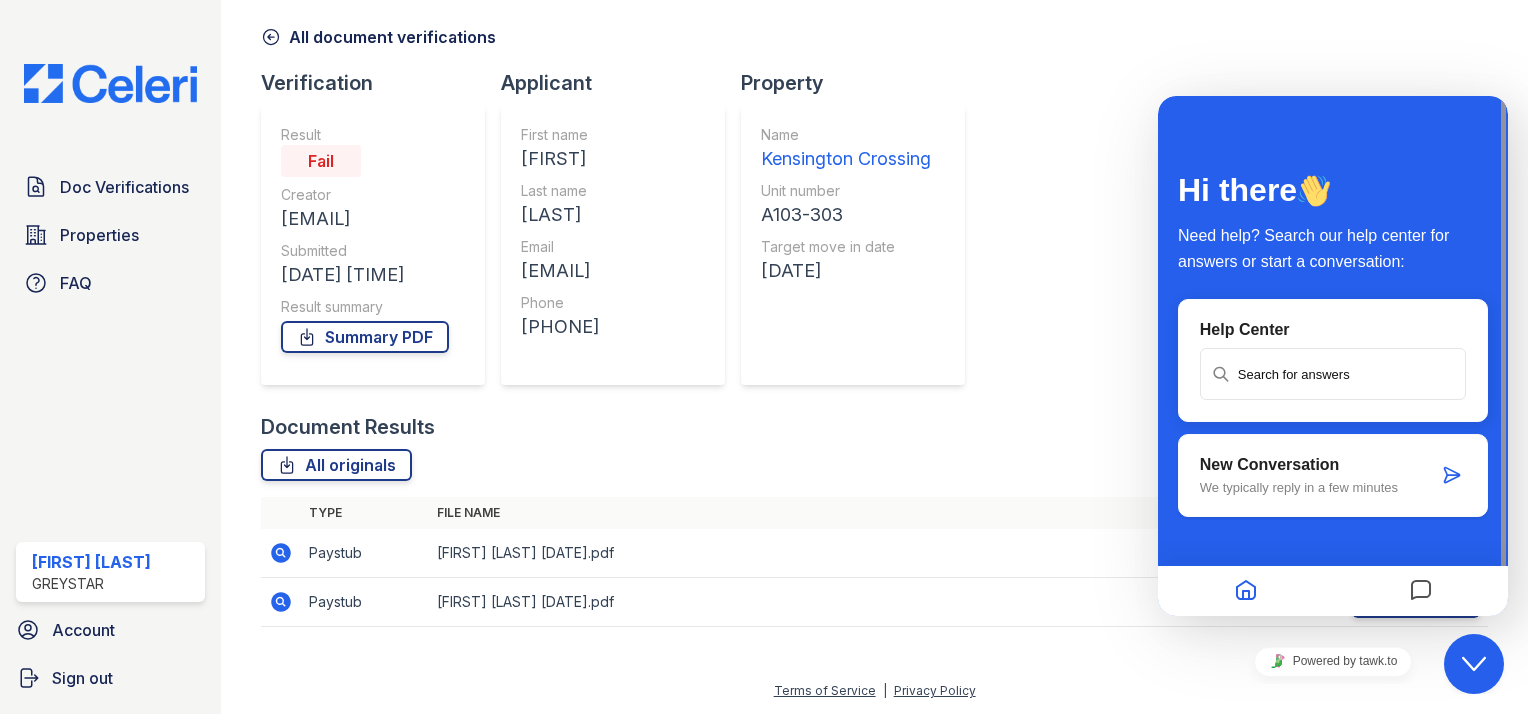 click at bounding box center [1452, 475] 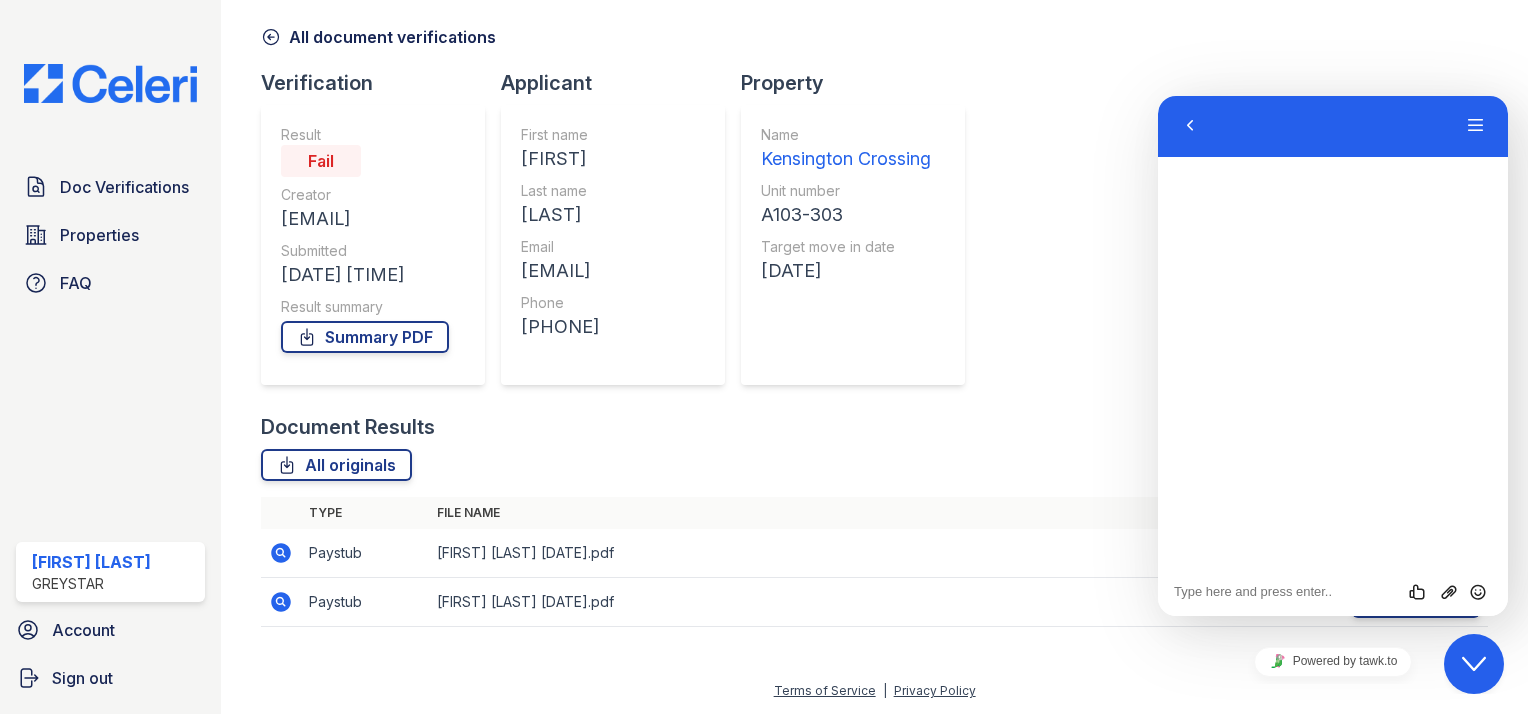 click at bounding box center (1158, 96) 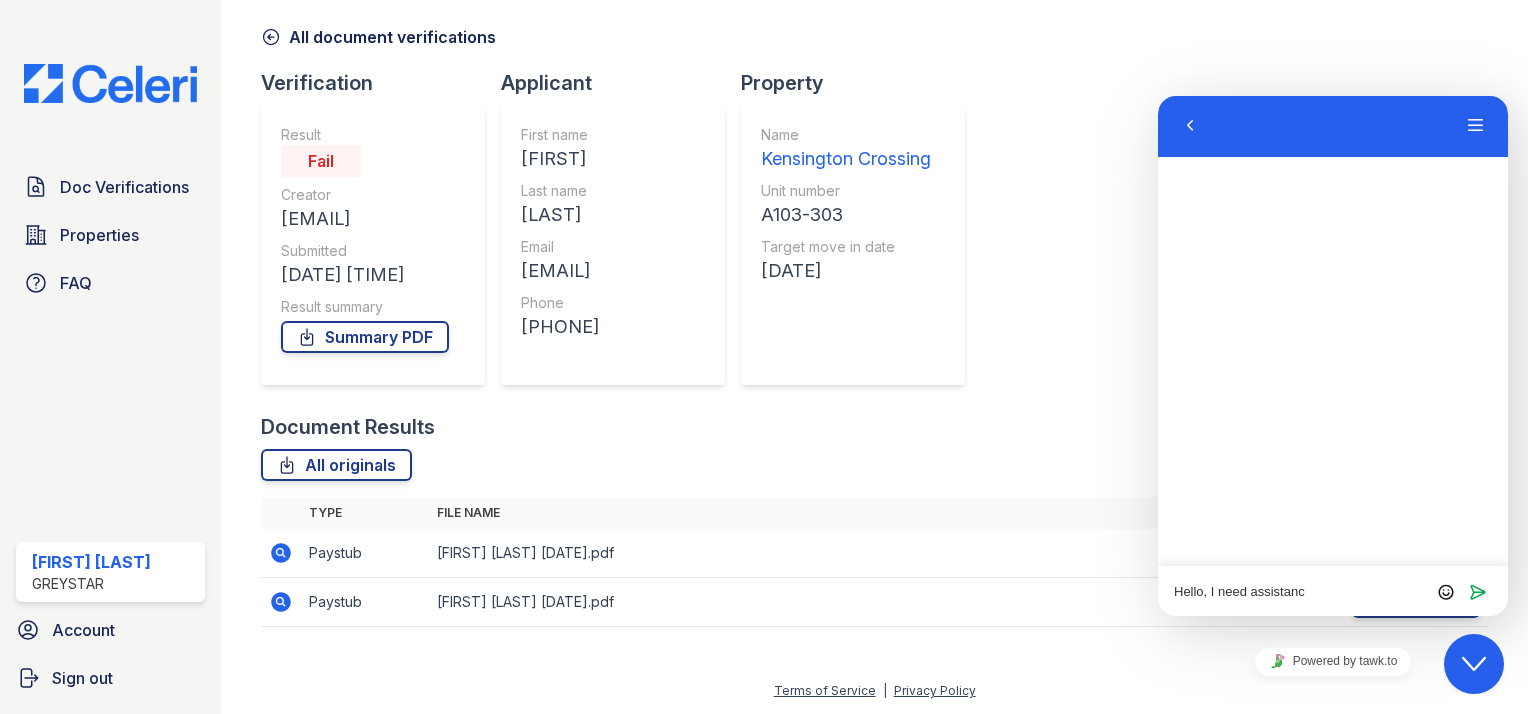 type on "Hello, I need assistance" 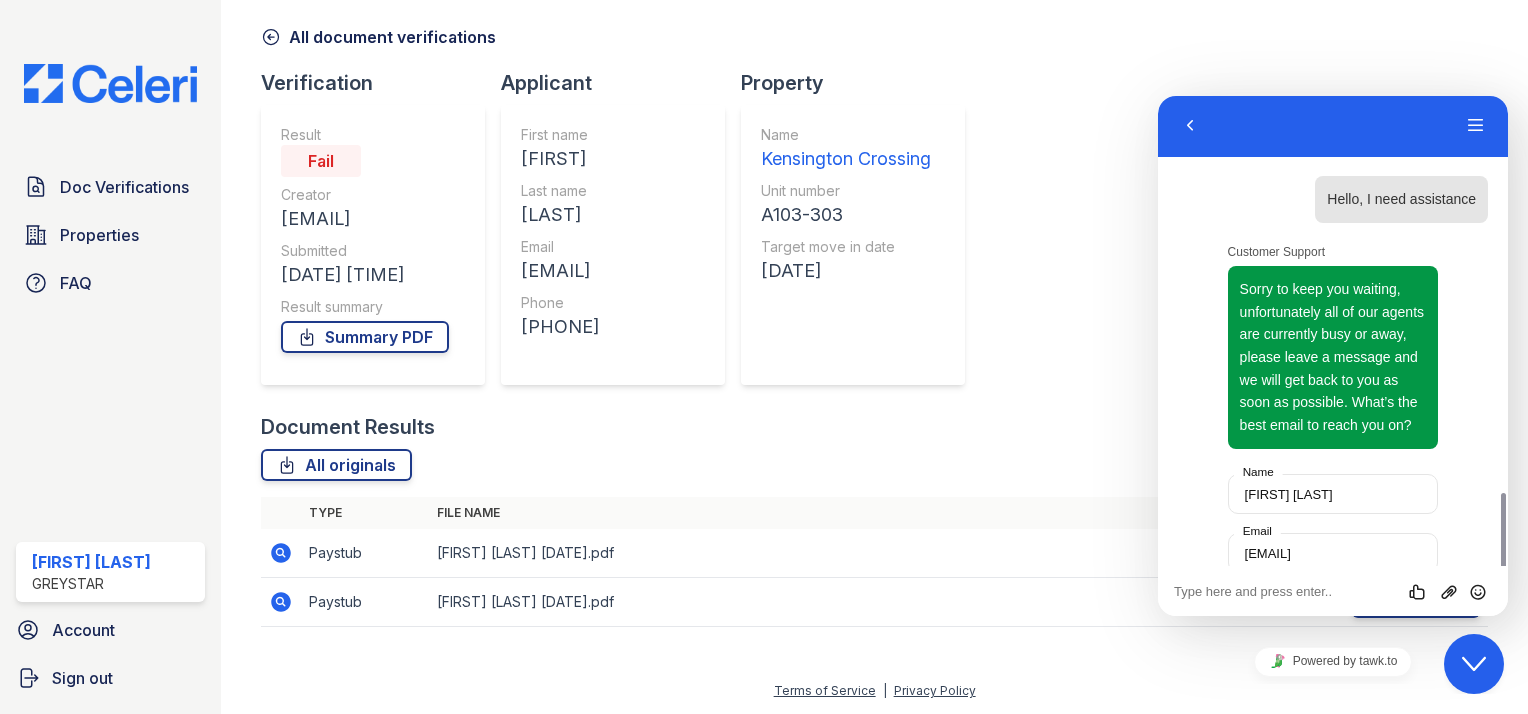 scroll, scrollTop: 239, scrollLeft: 0, axis: vertical 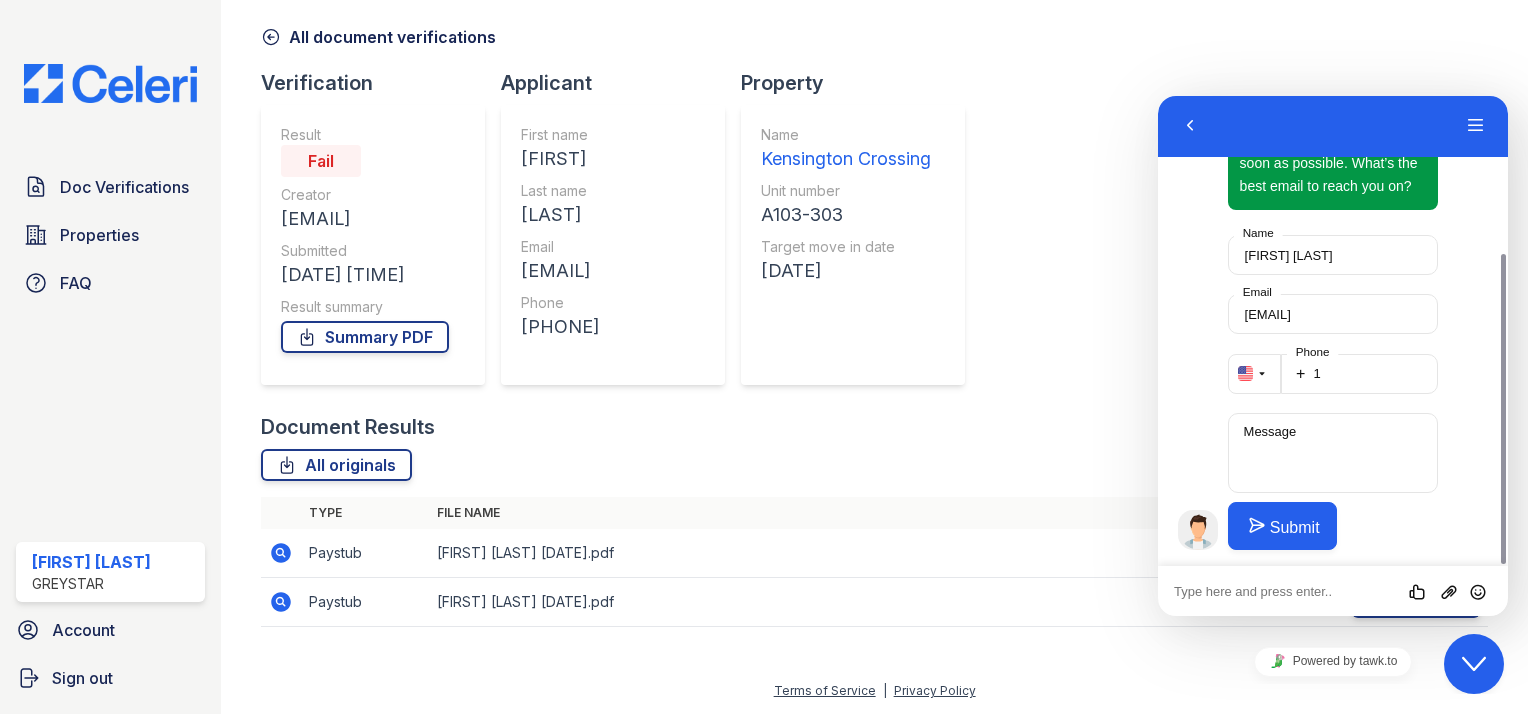 click at bounding box center (1158, 96) 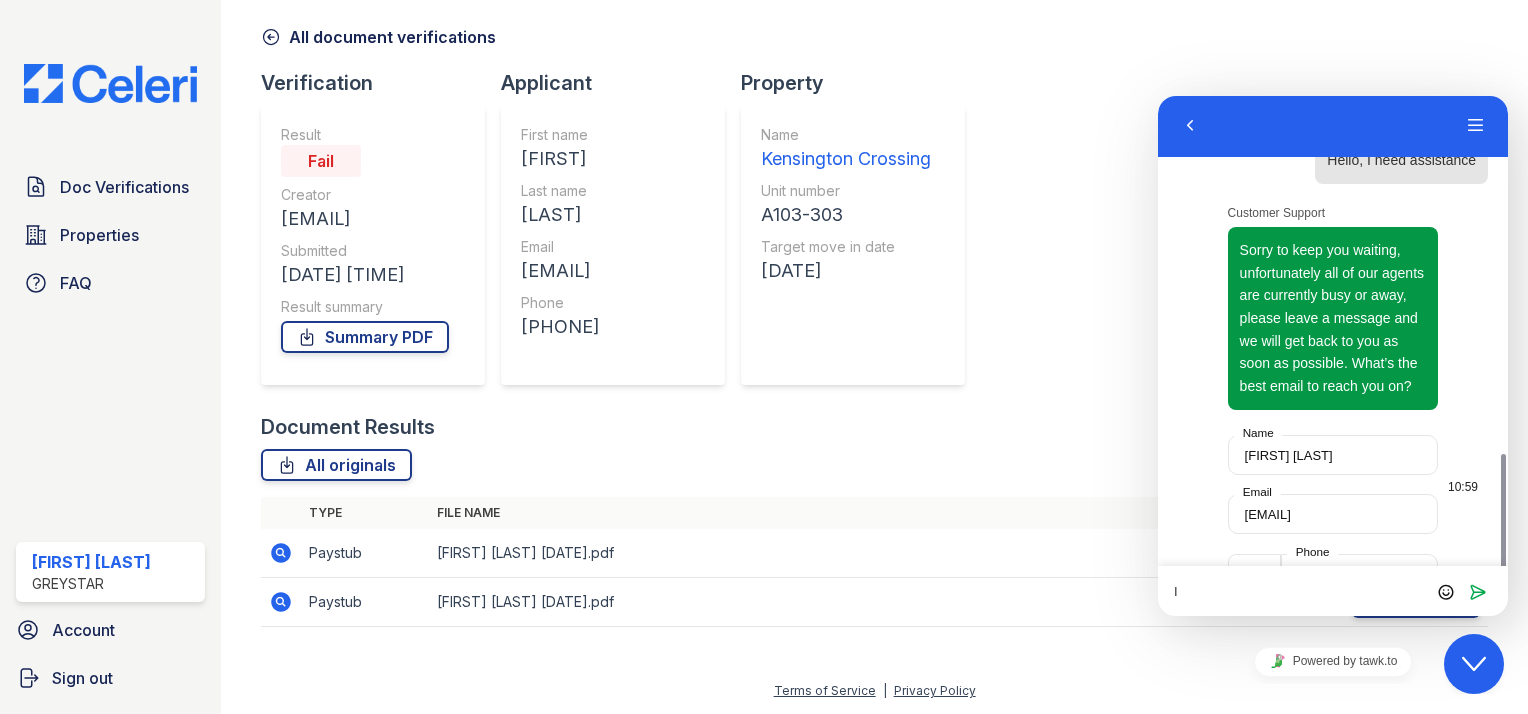 scroll, scrollTop: 239, scrollLeft: 0, axis: vertical 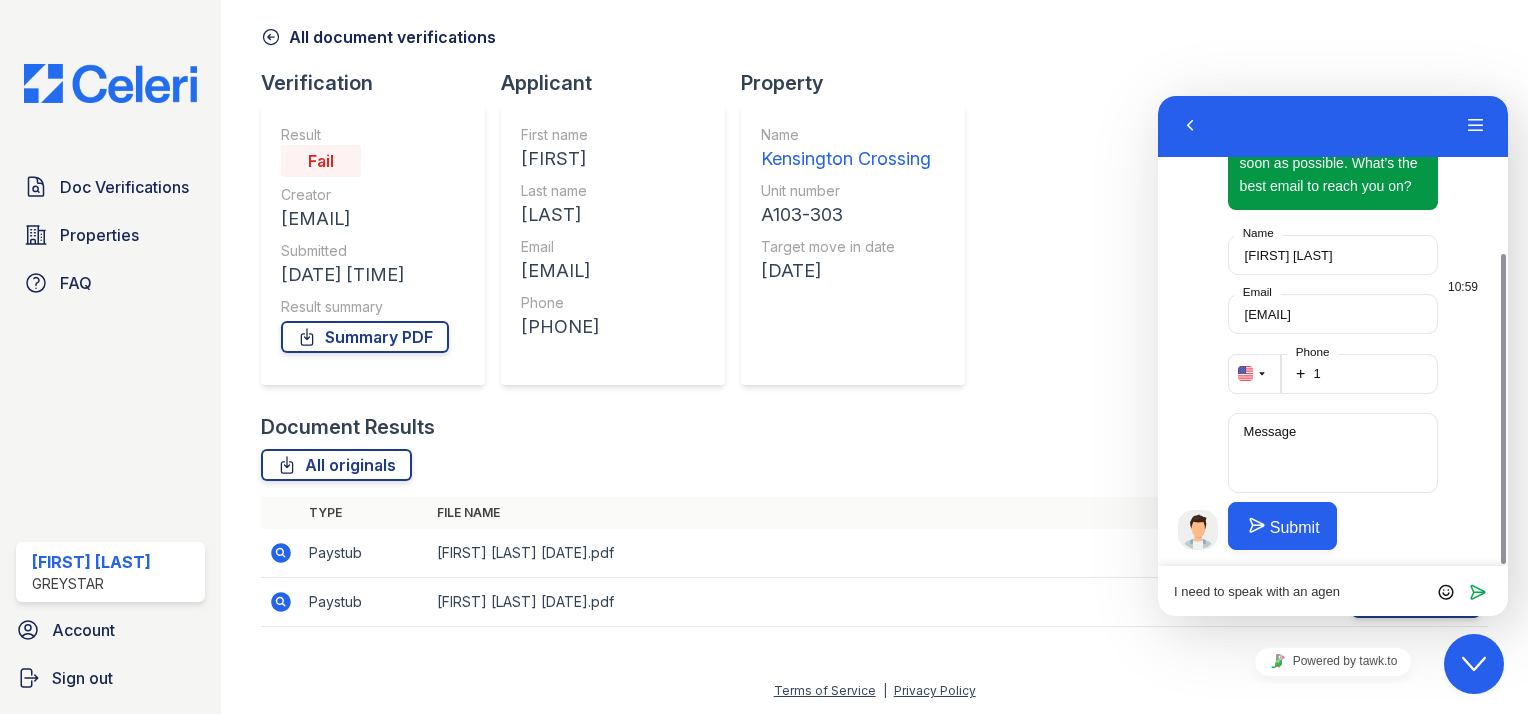type on "I need to speak with an agent" 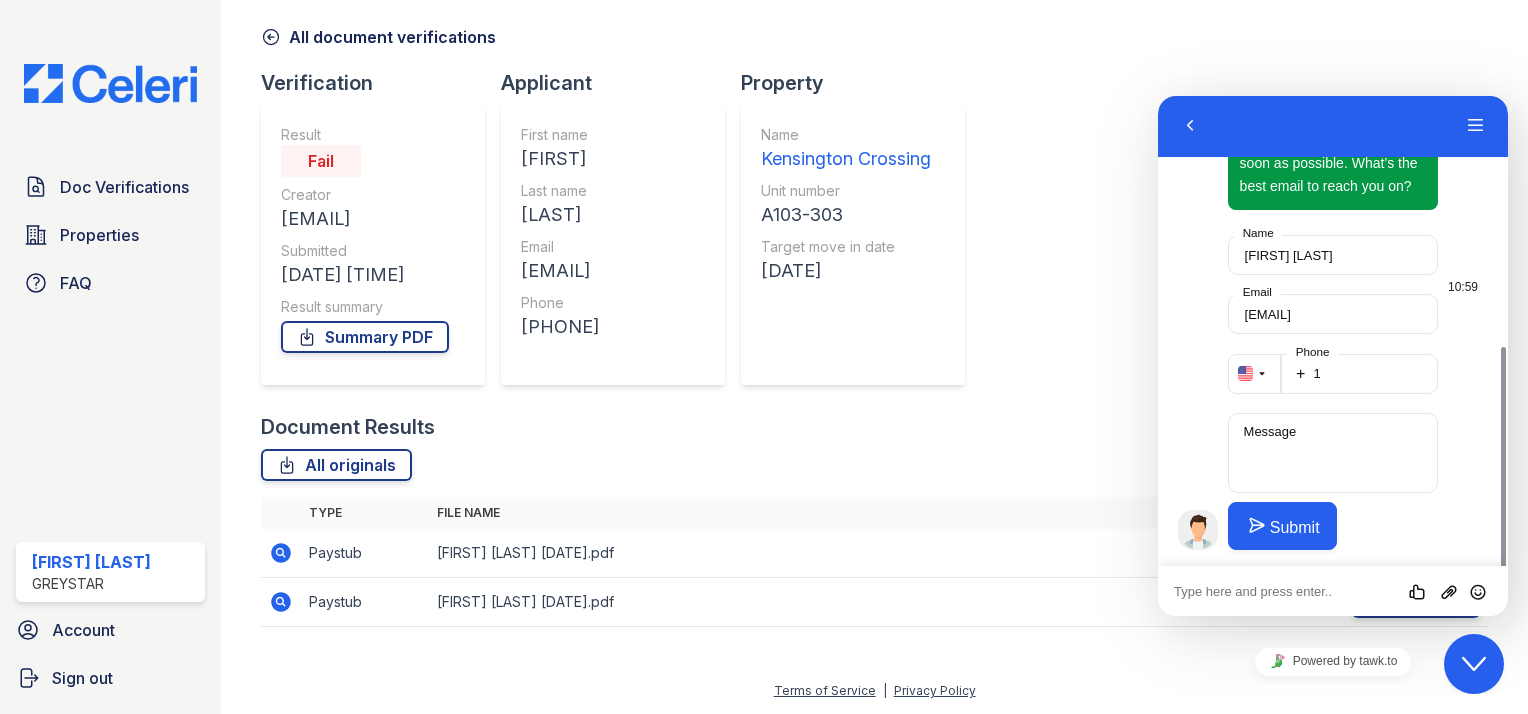 scroll, scrollTop: 305, scrollLeft: 0, axis: vertical 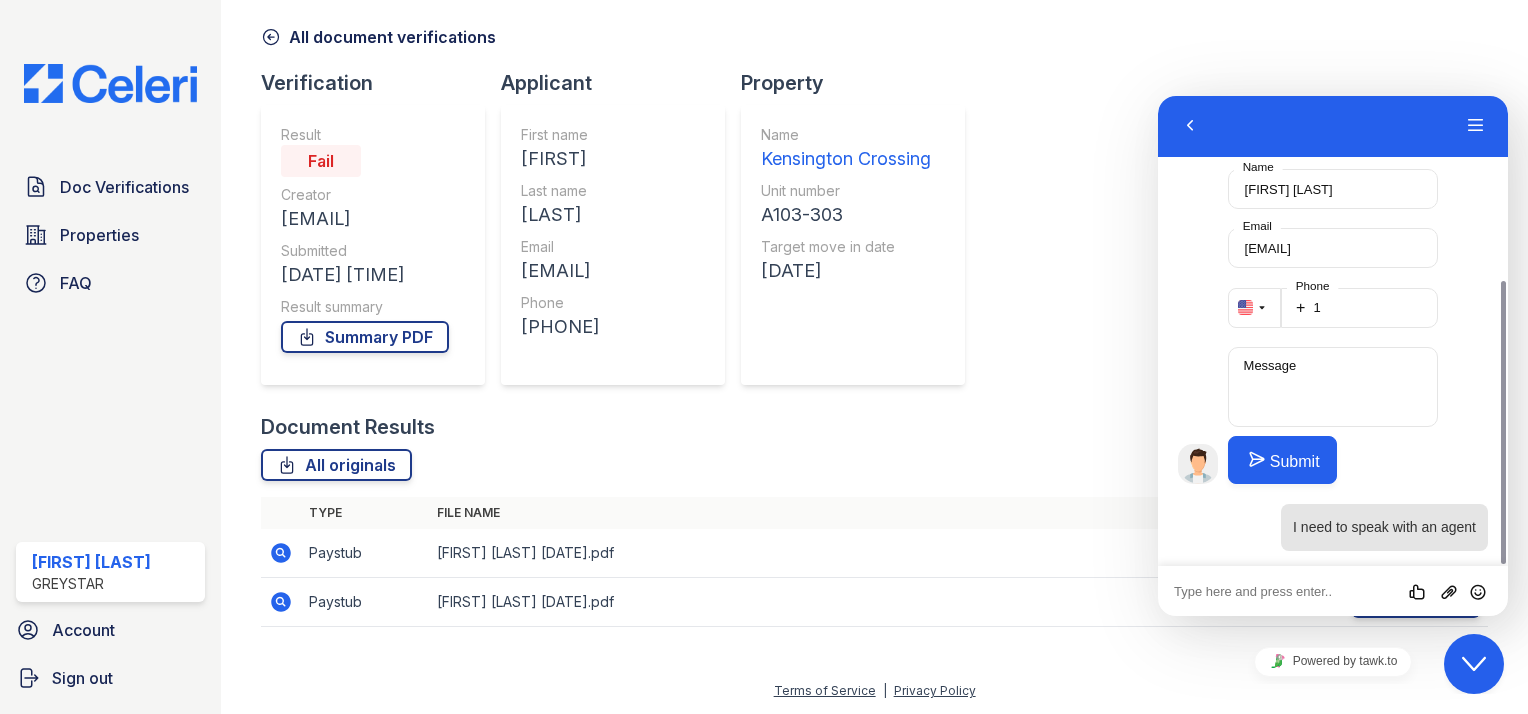 click at bounding box center (1158, 96) 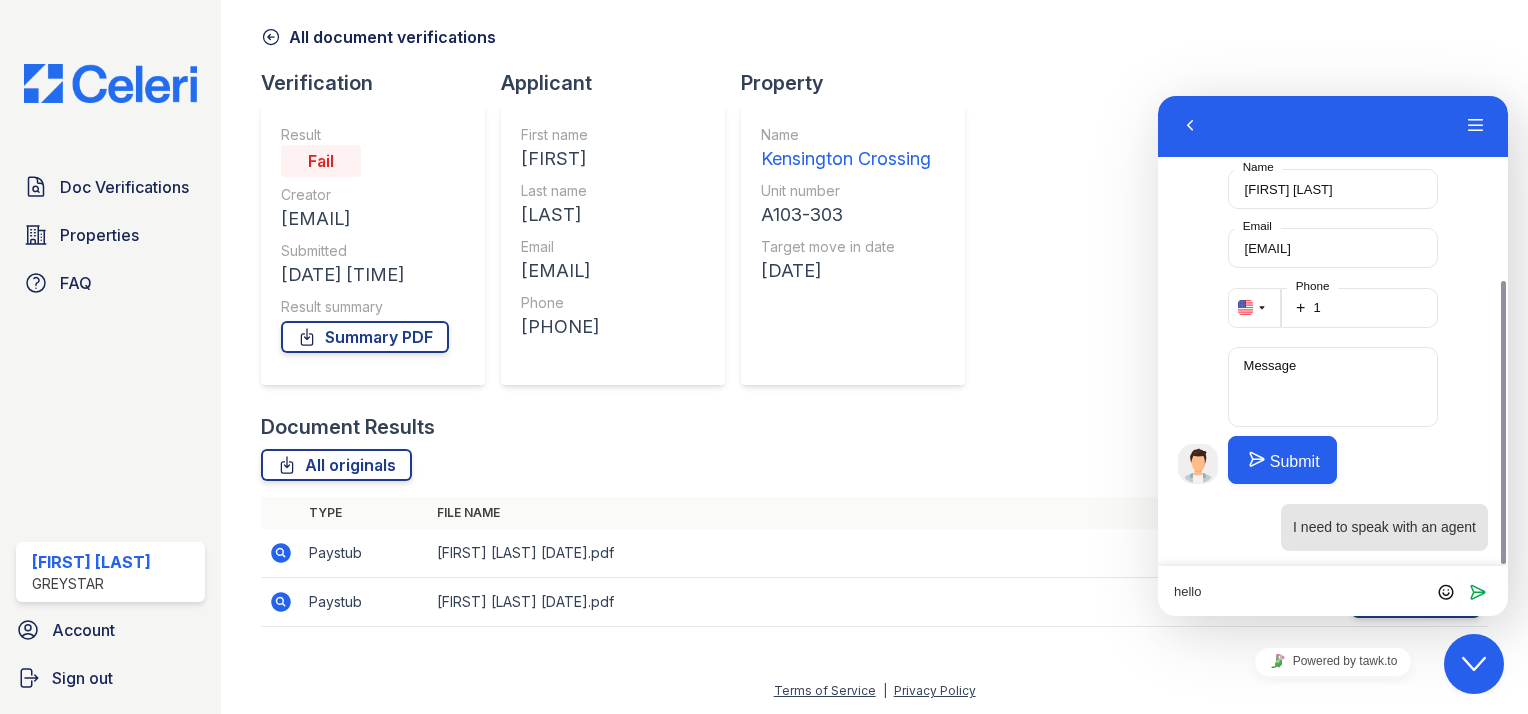 type on "hello?" 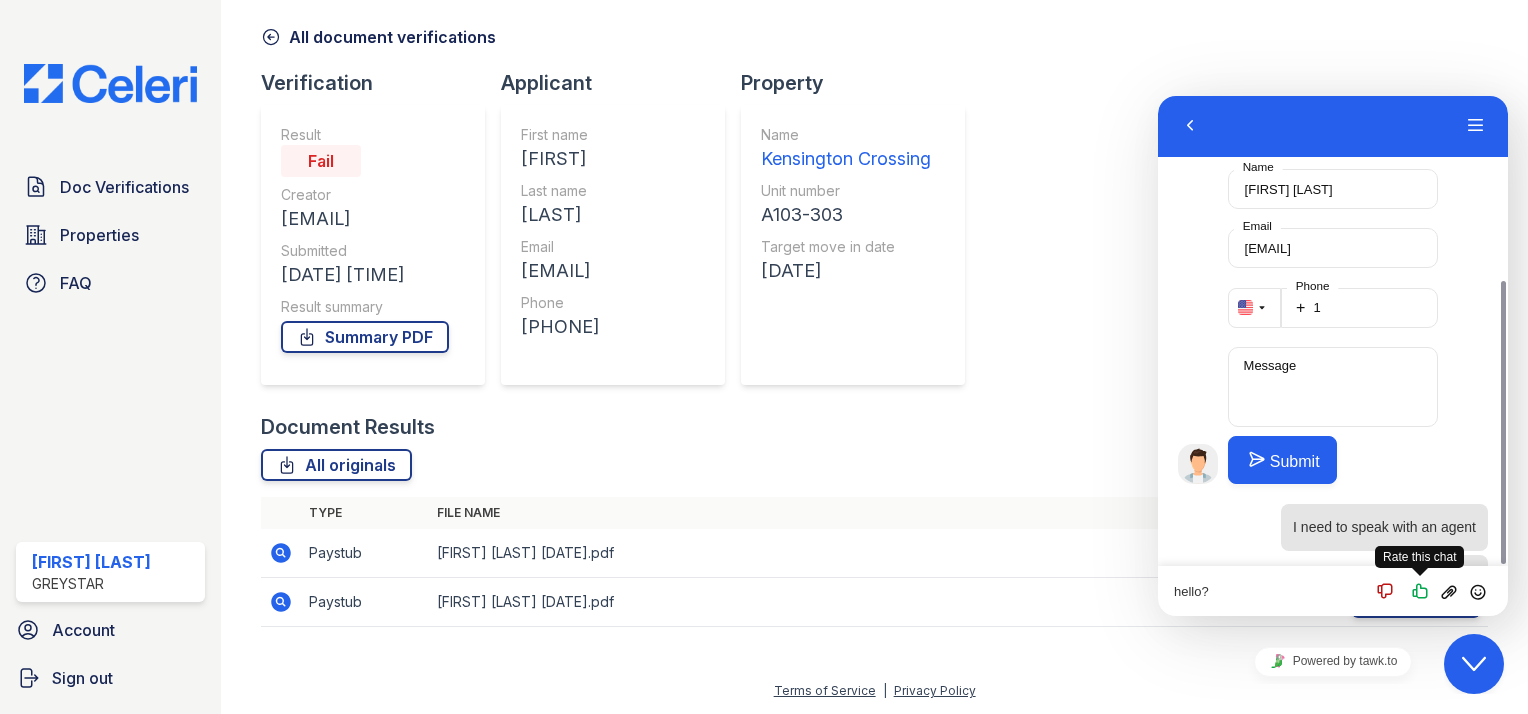 type 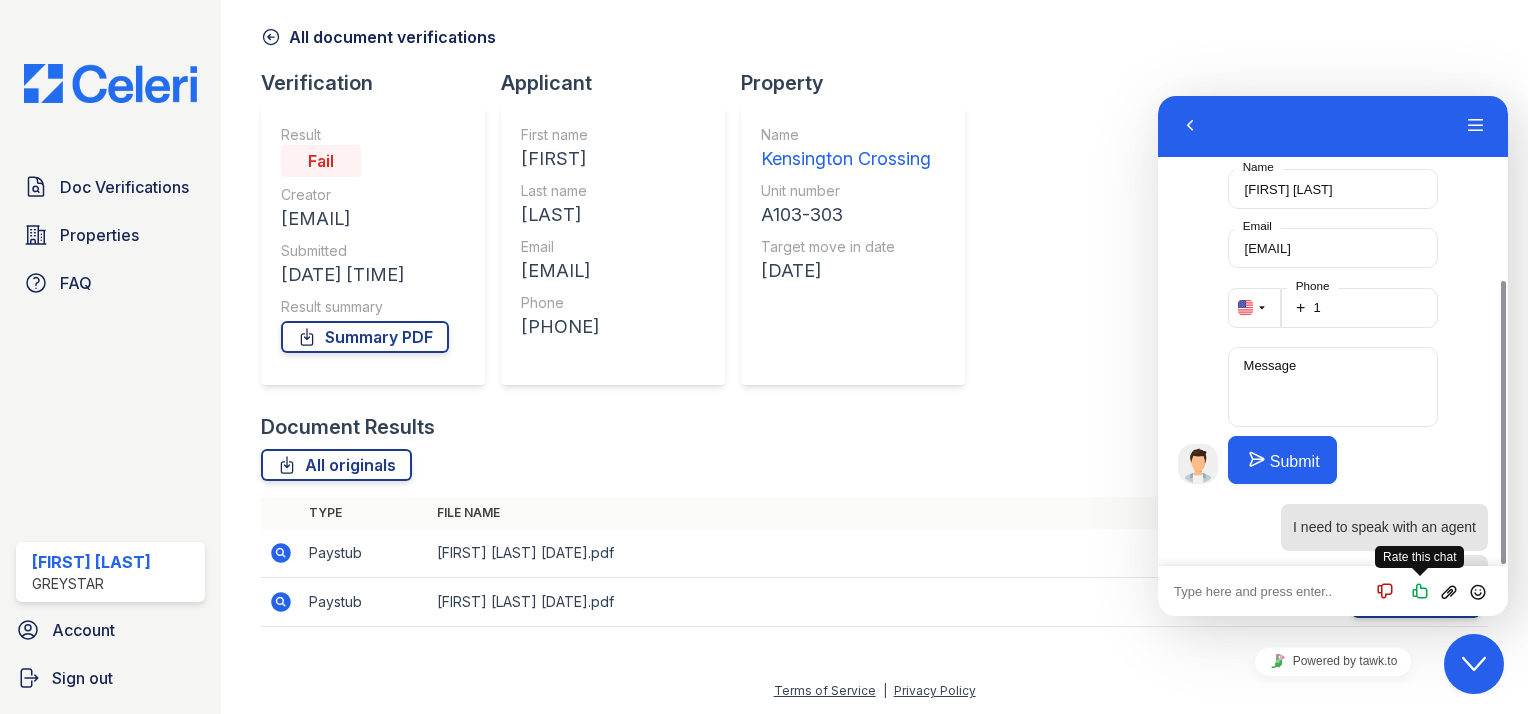 scroll, scrollTop: 356, scrollLeft: 0, axis: vertical 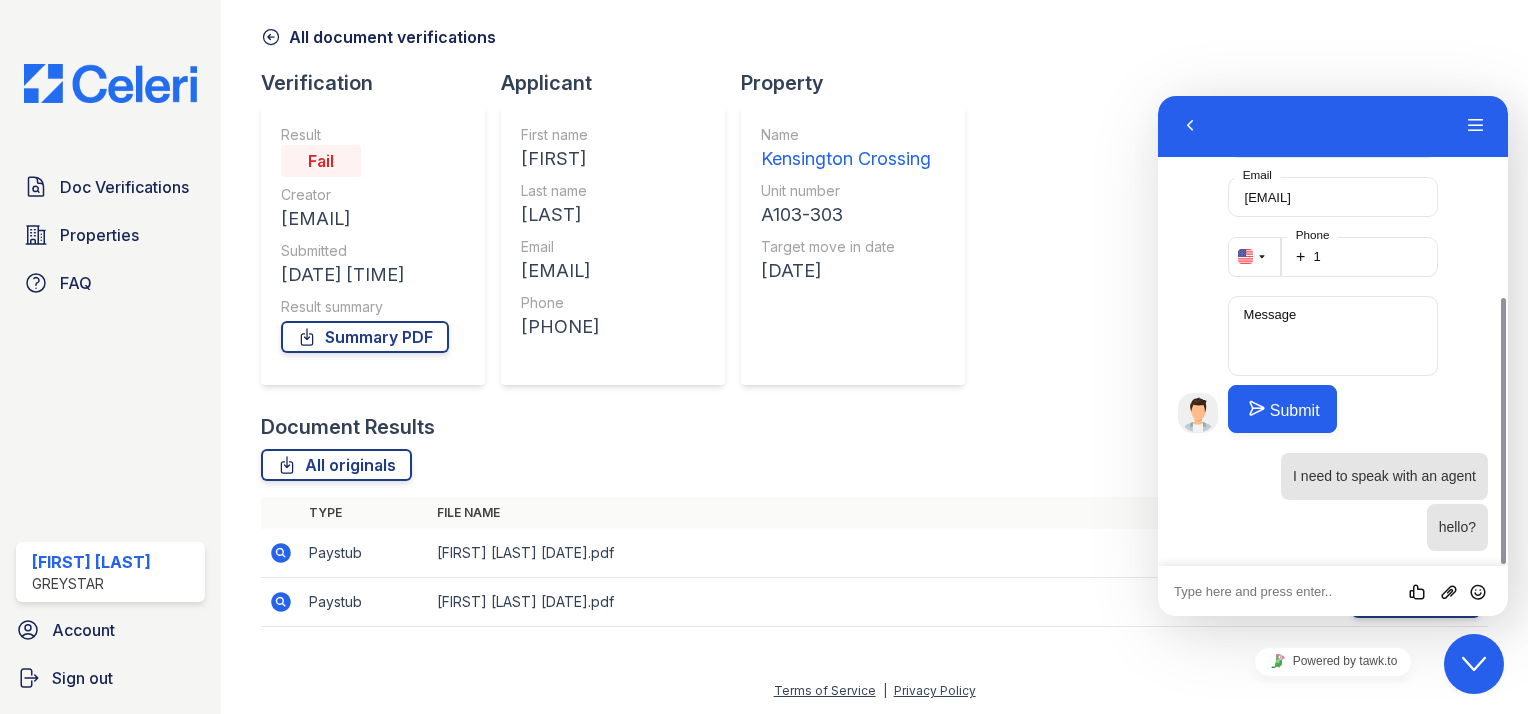 click on "All document verifications" at bounding box center [378, 37] 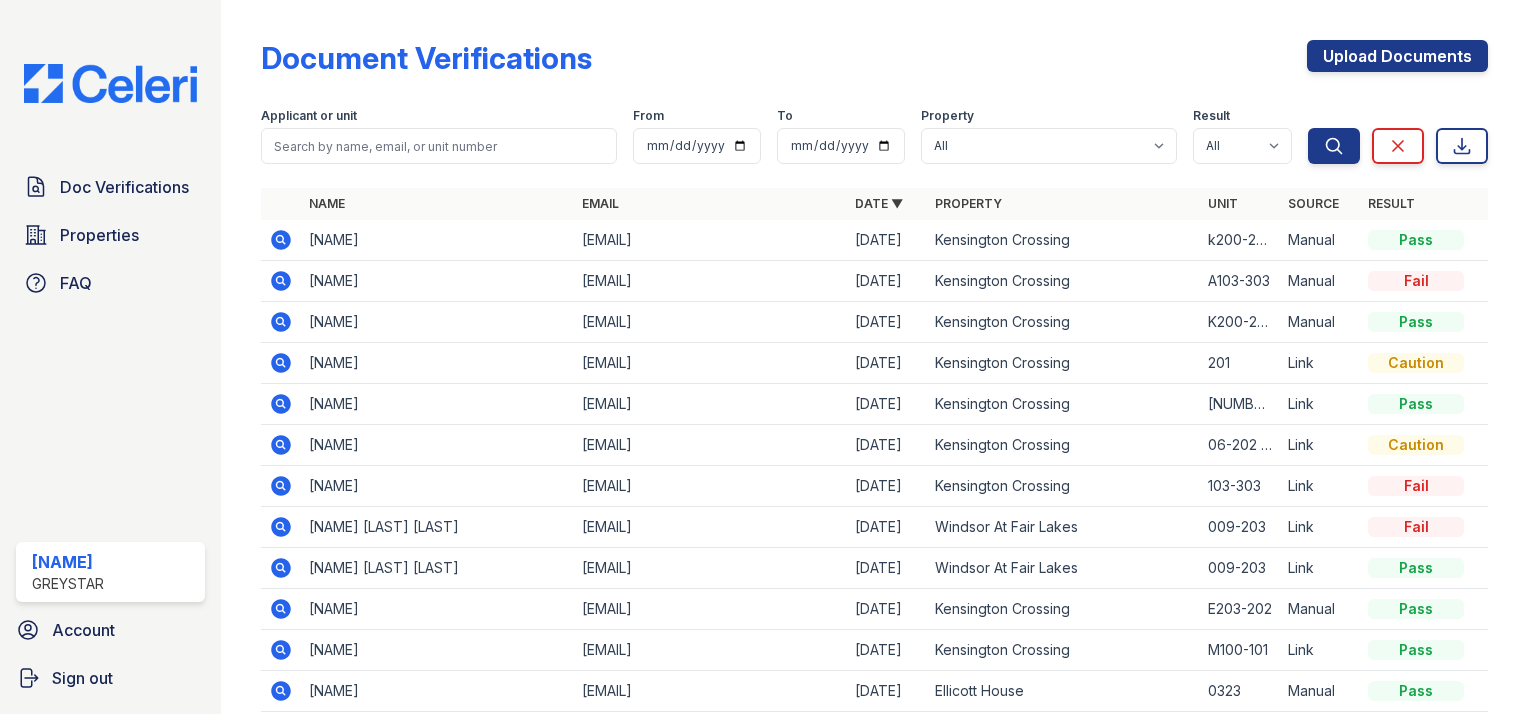 scroll, scrollTop: 0, scrollLeft: 0, axis: both 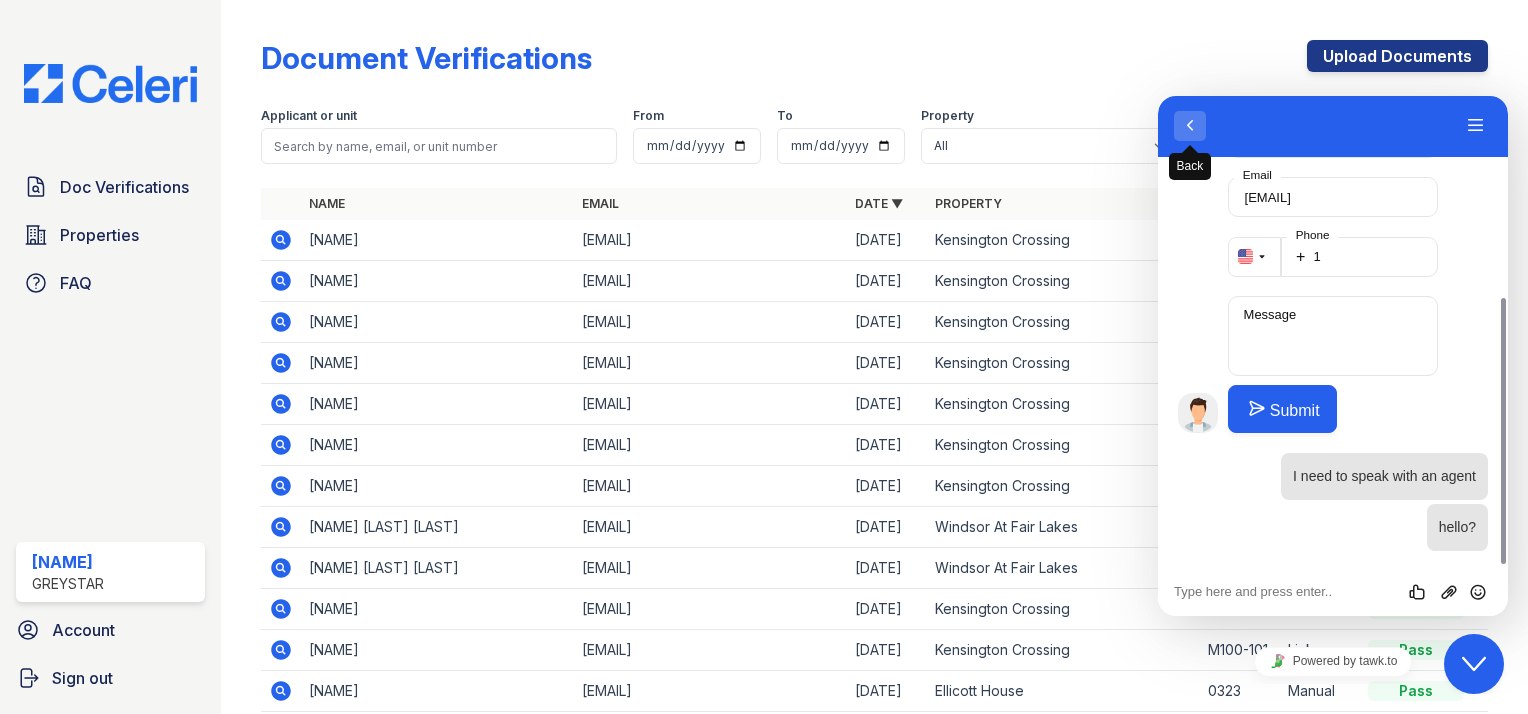click on "Back" at bounding box center (1190, 126) 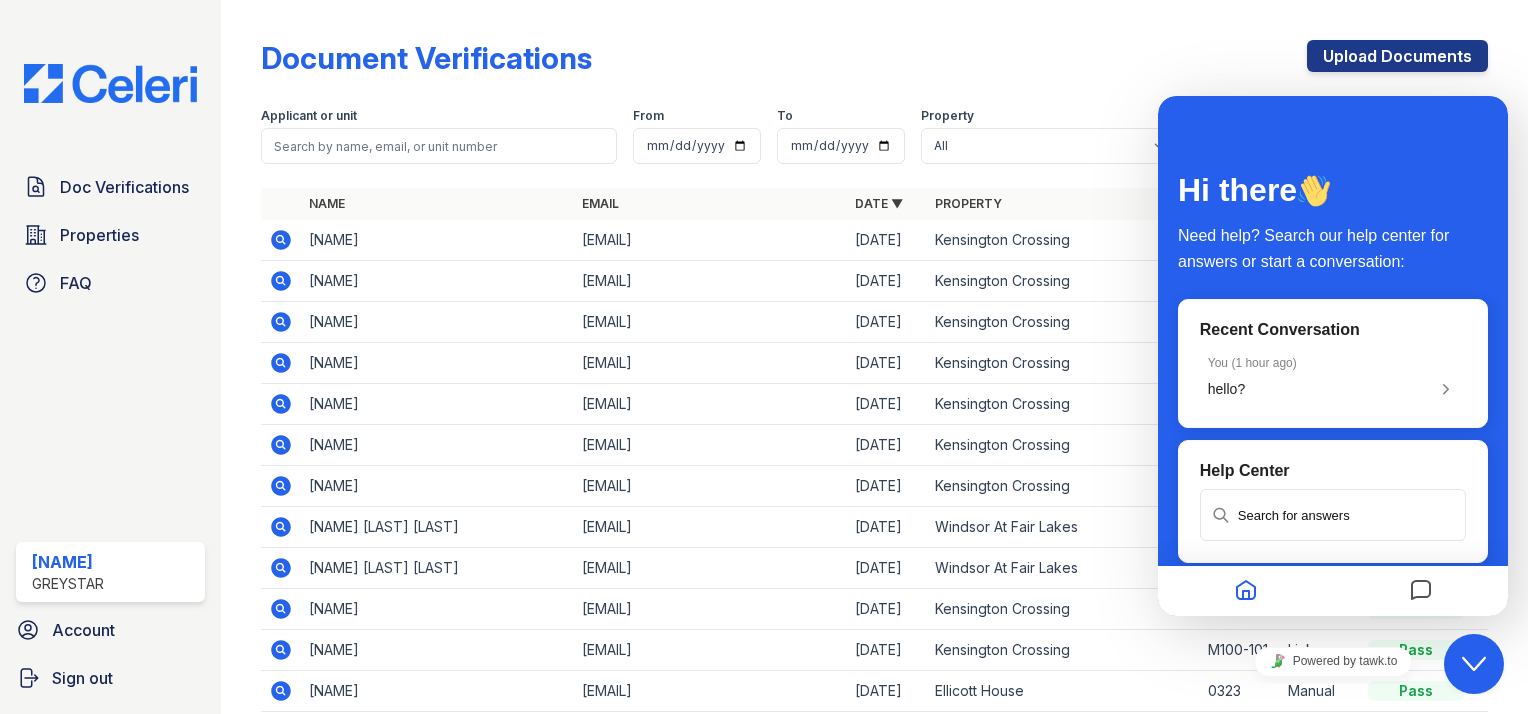 scroll, scrollTop: 305, scrollLeft: 0, axis: vertical 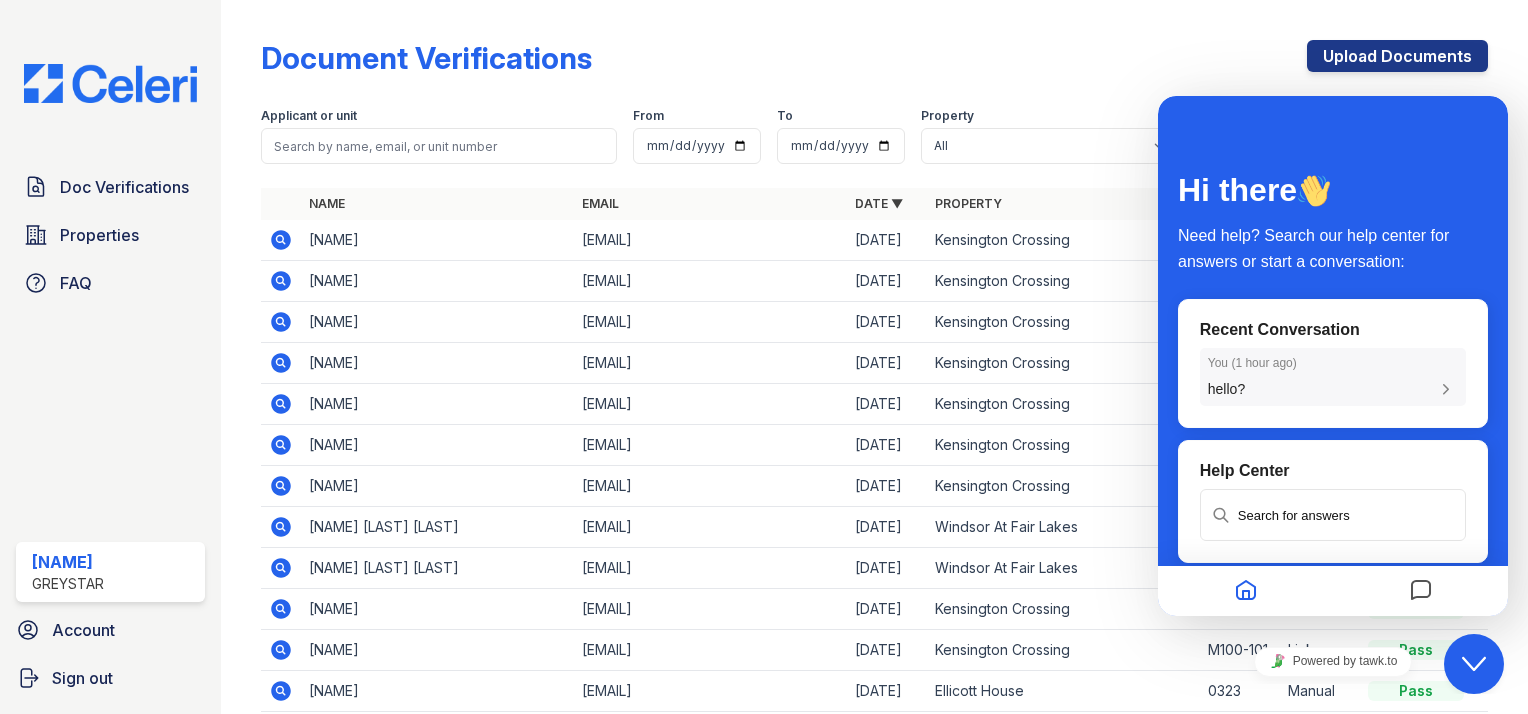 click on "You ( 1 hour ago )  hello?" at bounding box center (1333, 377) 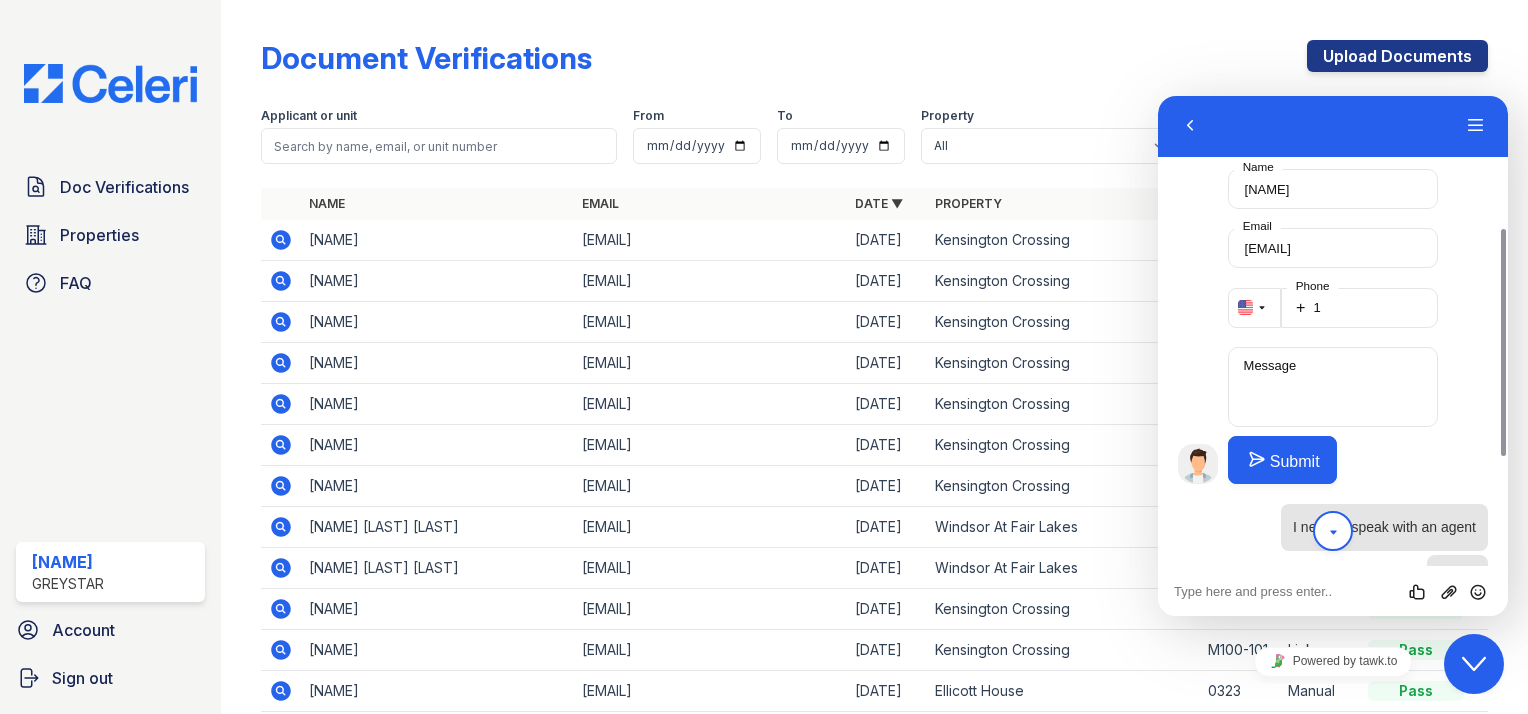 scroll, scrollTop: 356, scrollLeft: 0, axis: vertical 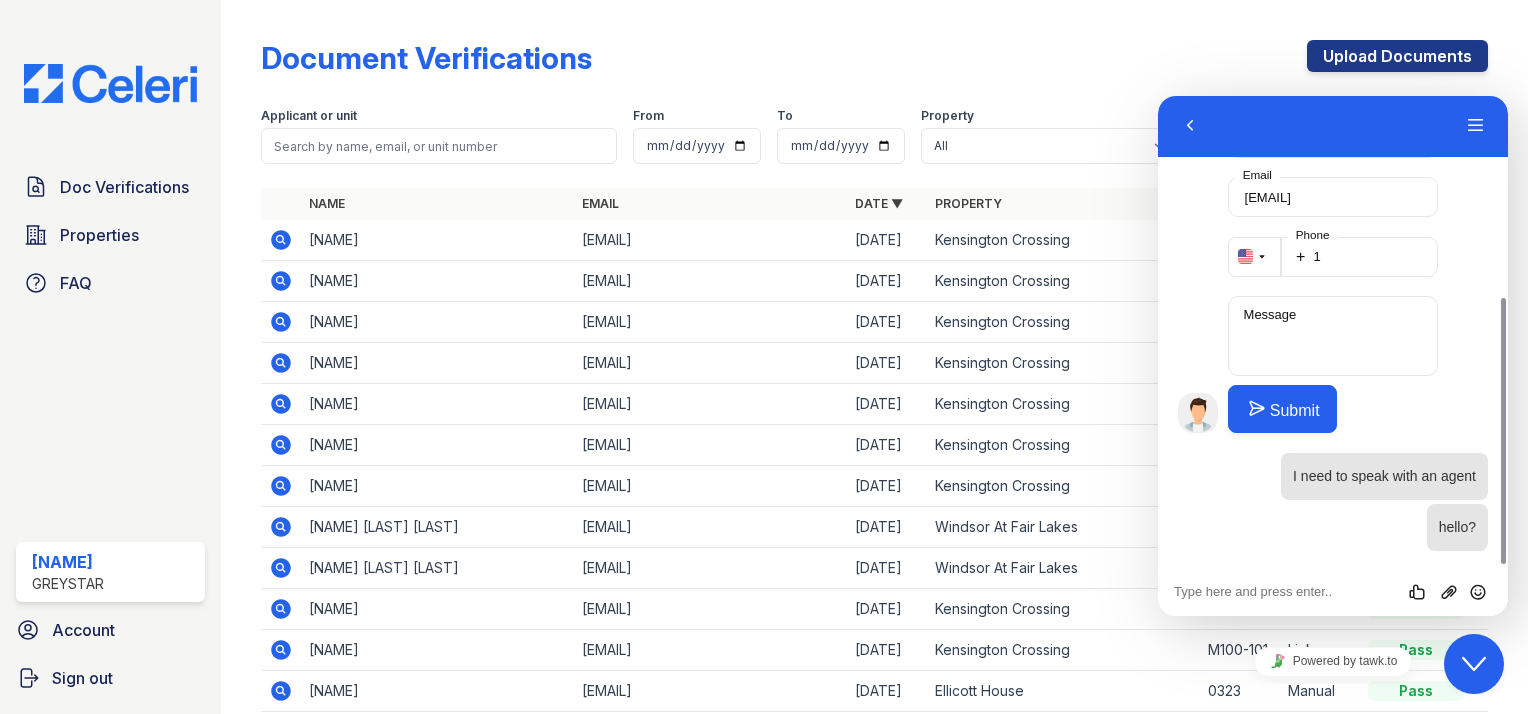 click on "Rate this chat Upload File Insert emoji" at bounding box center (1158, 96) 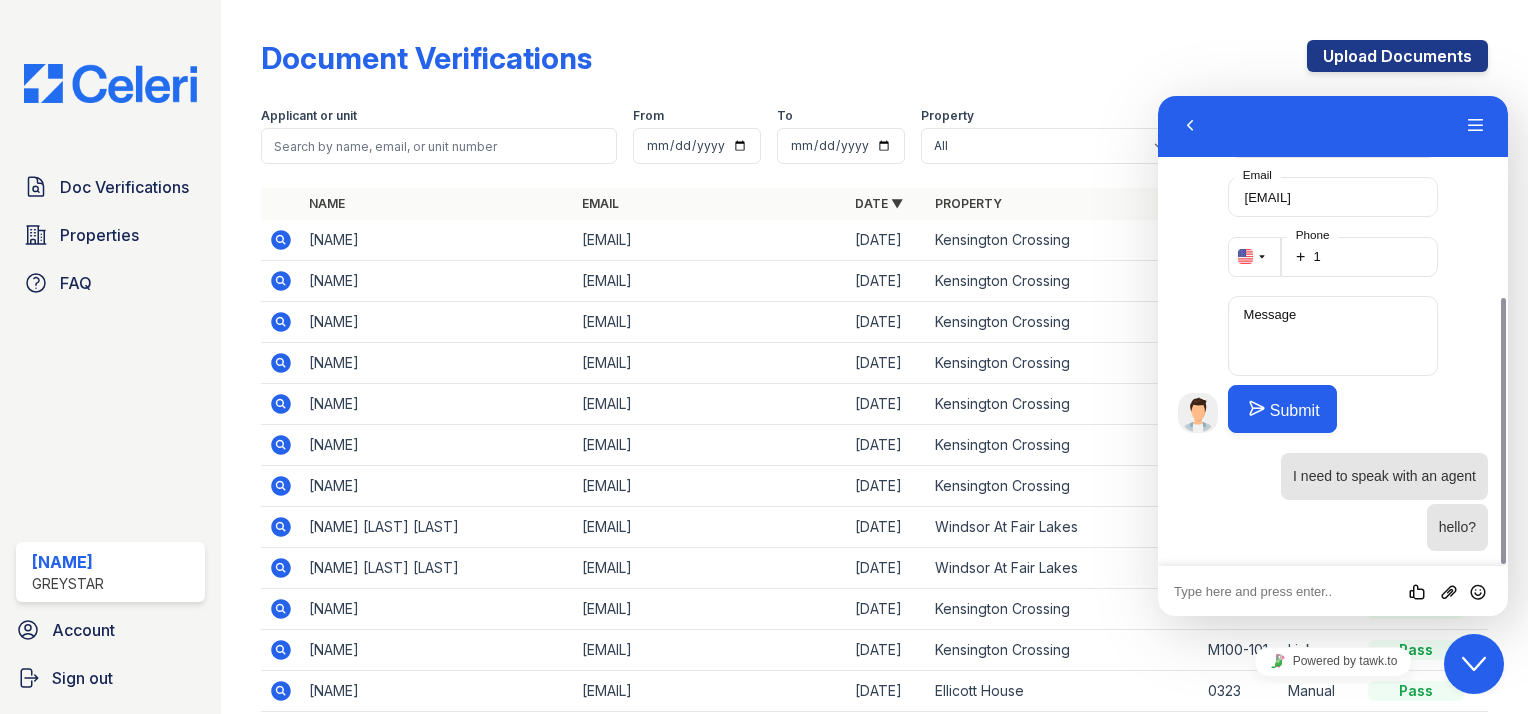 type on "?" 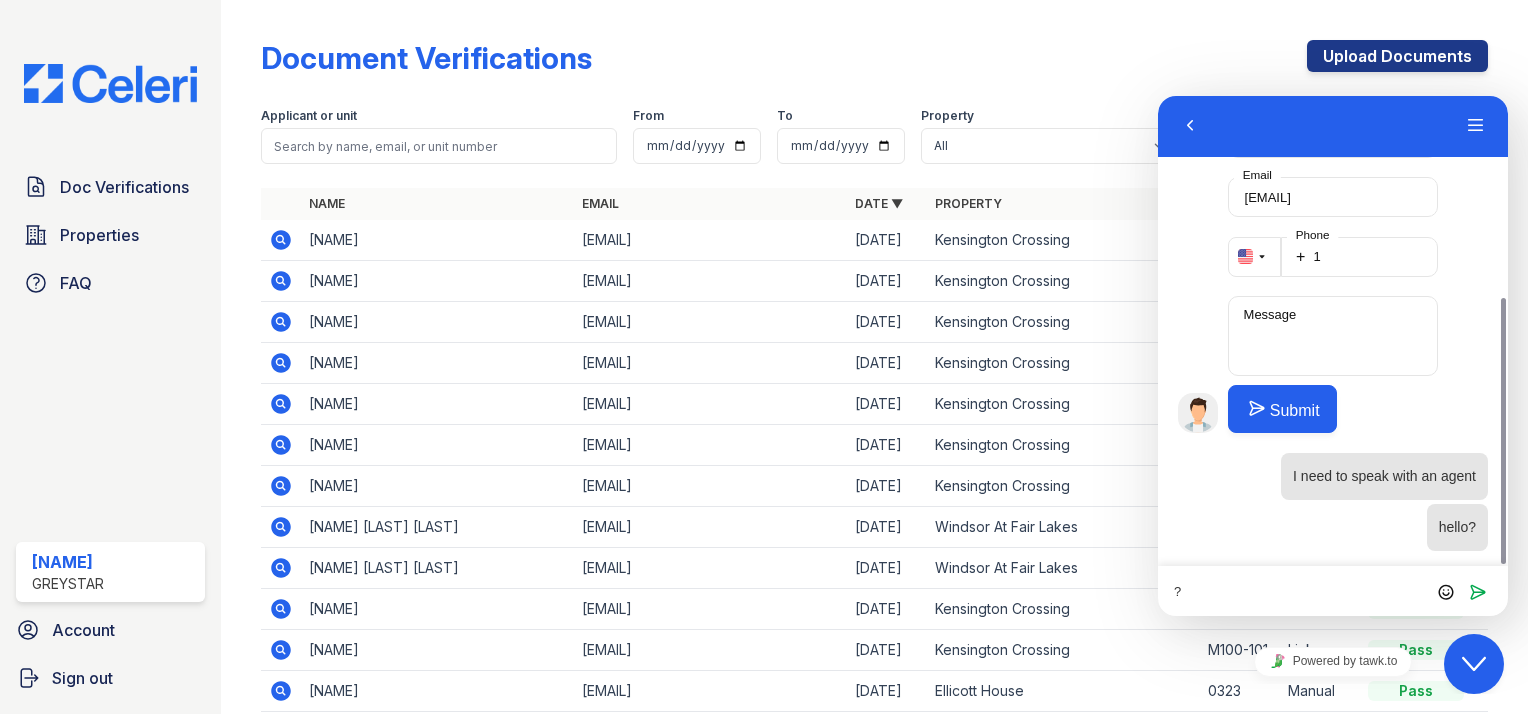 type 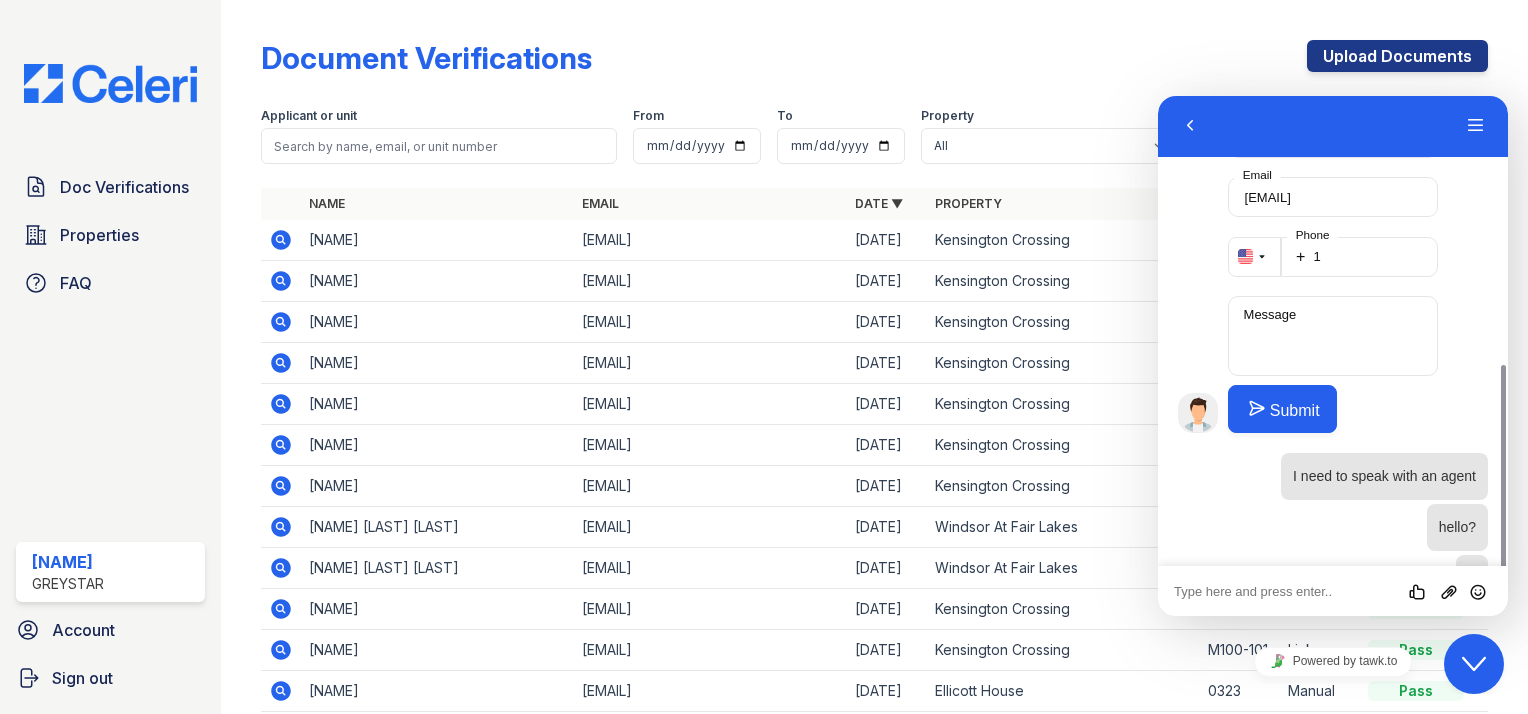 scroll, scrollTop: 407, scrollLeft: 0, axis: vertical 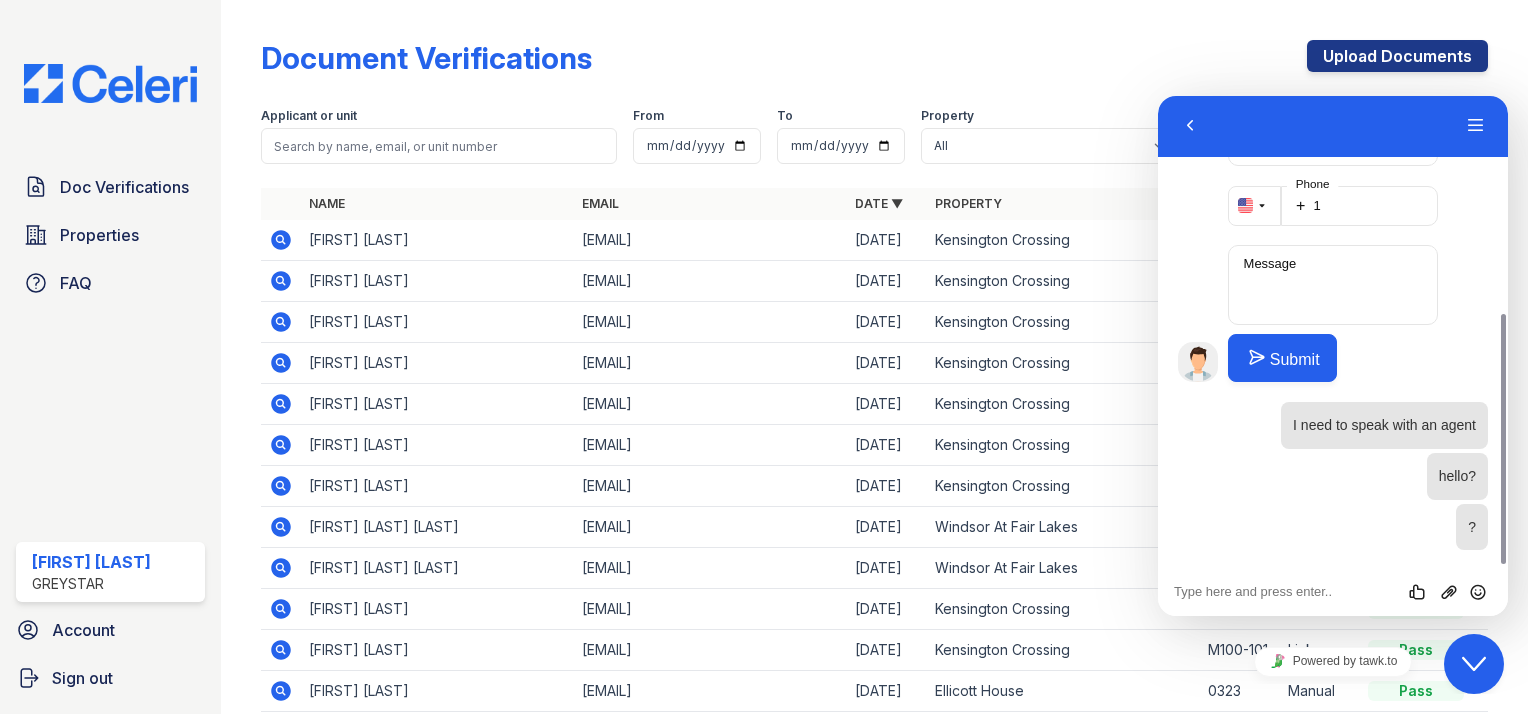 click on "Close Chat This icon closes the chat window." 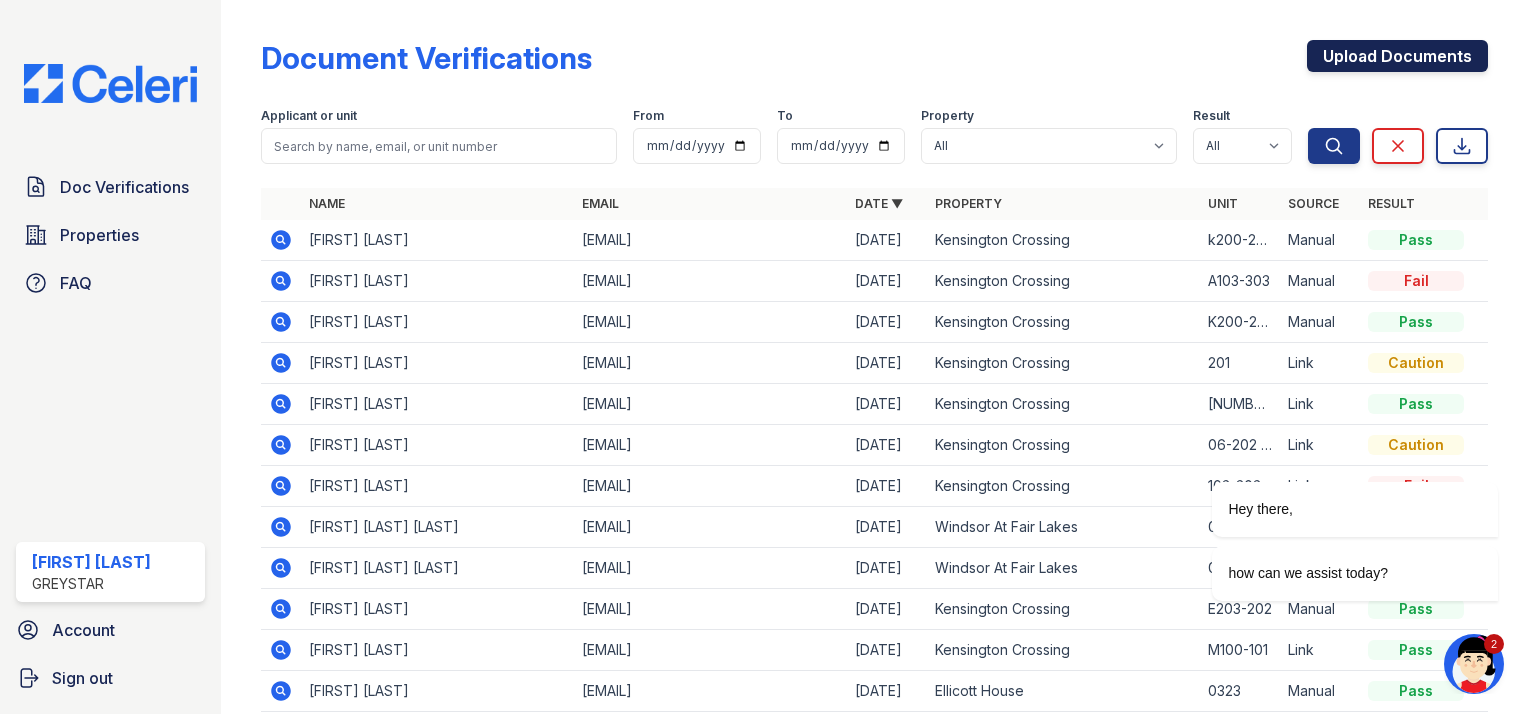 click on "Upload Documents" at bounding box center (1397, 56) 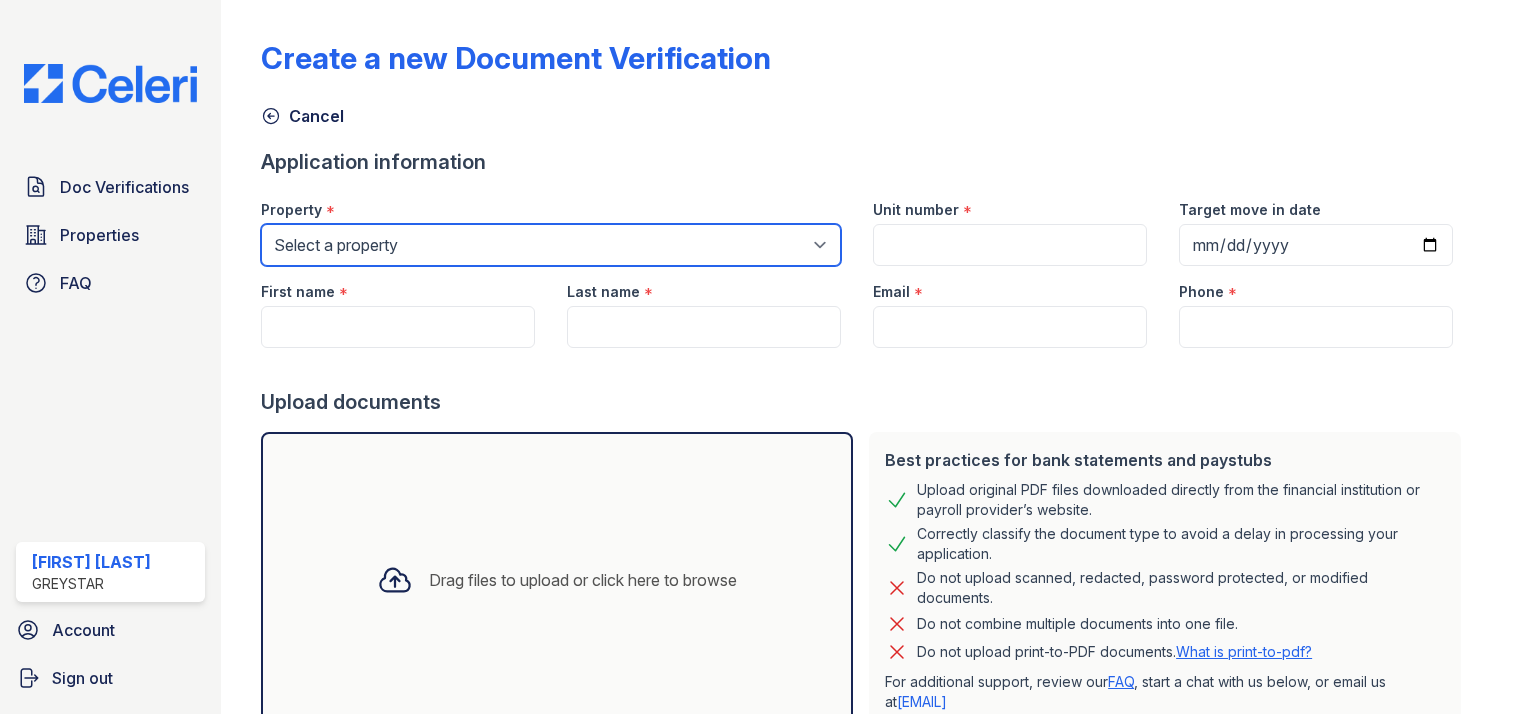 click on "Select a property
Ellicott House
Kensington Crossing
Windsor At Fair Lakes" at bounding box center [551, 245] 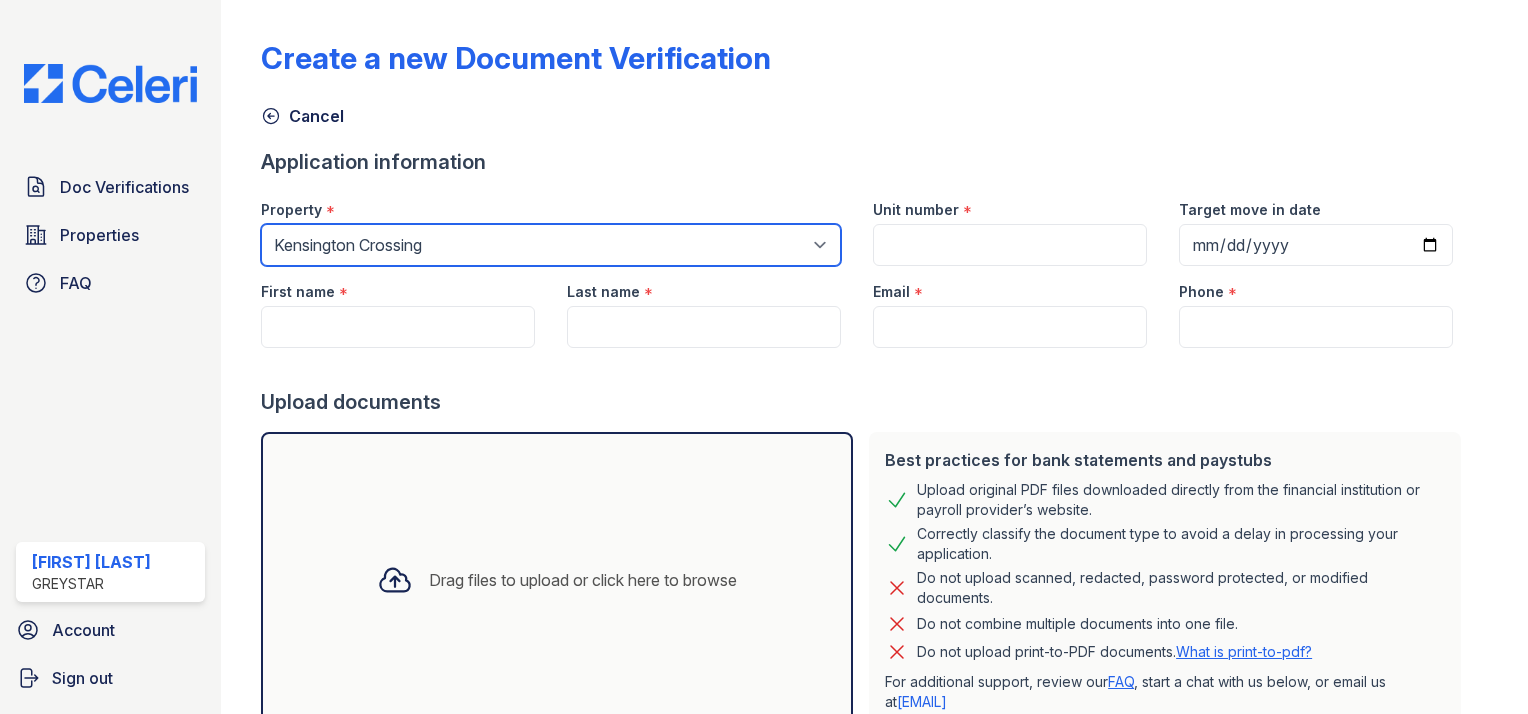 click on "Select a property
Ellicott House
Kensington Crossing
Windsor At Fair Lakes" at bounding box center [551, 245] 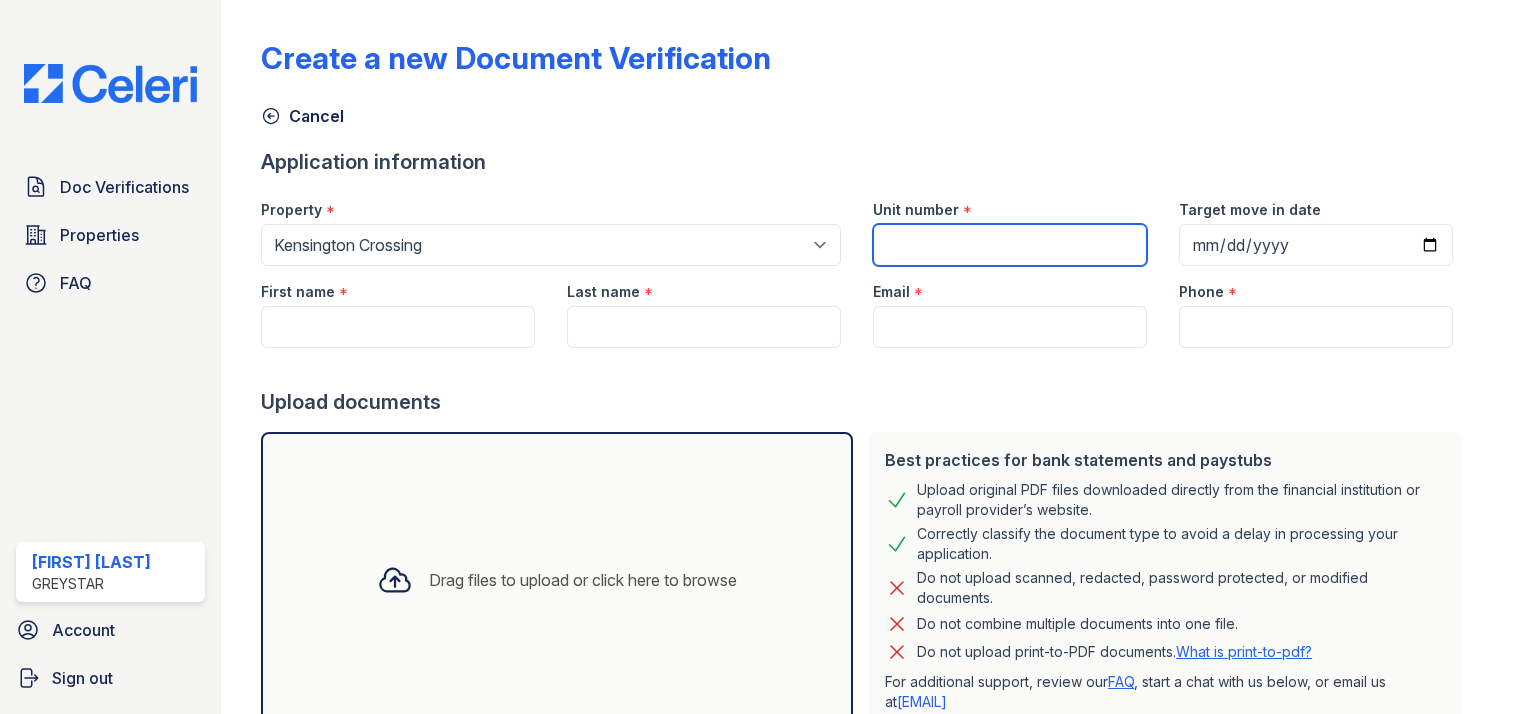 click on "Unit number" at bounding box center (1010, 245) 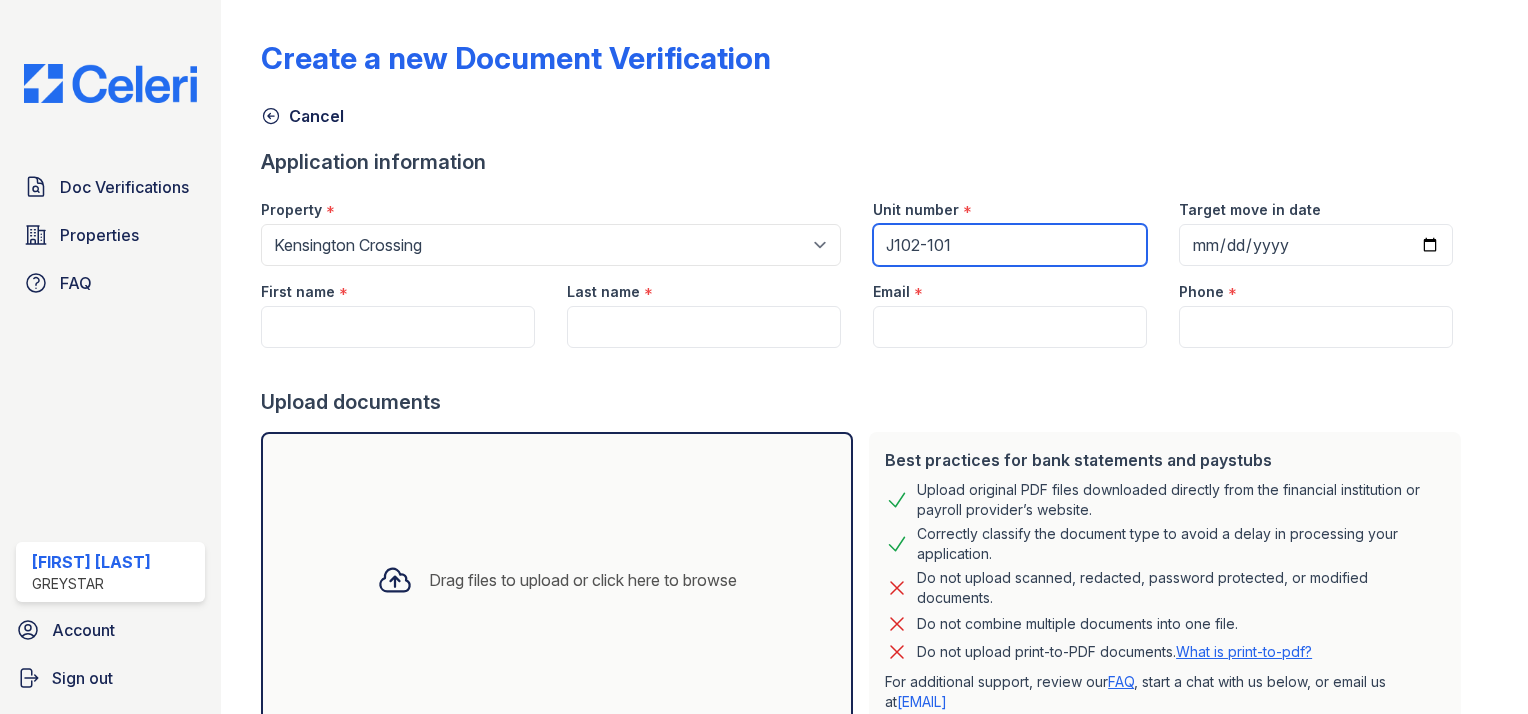 type on "J102-101" 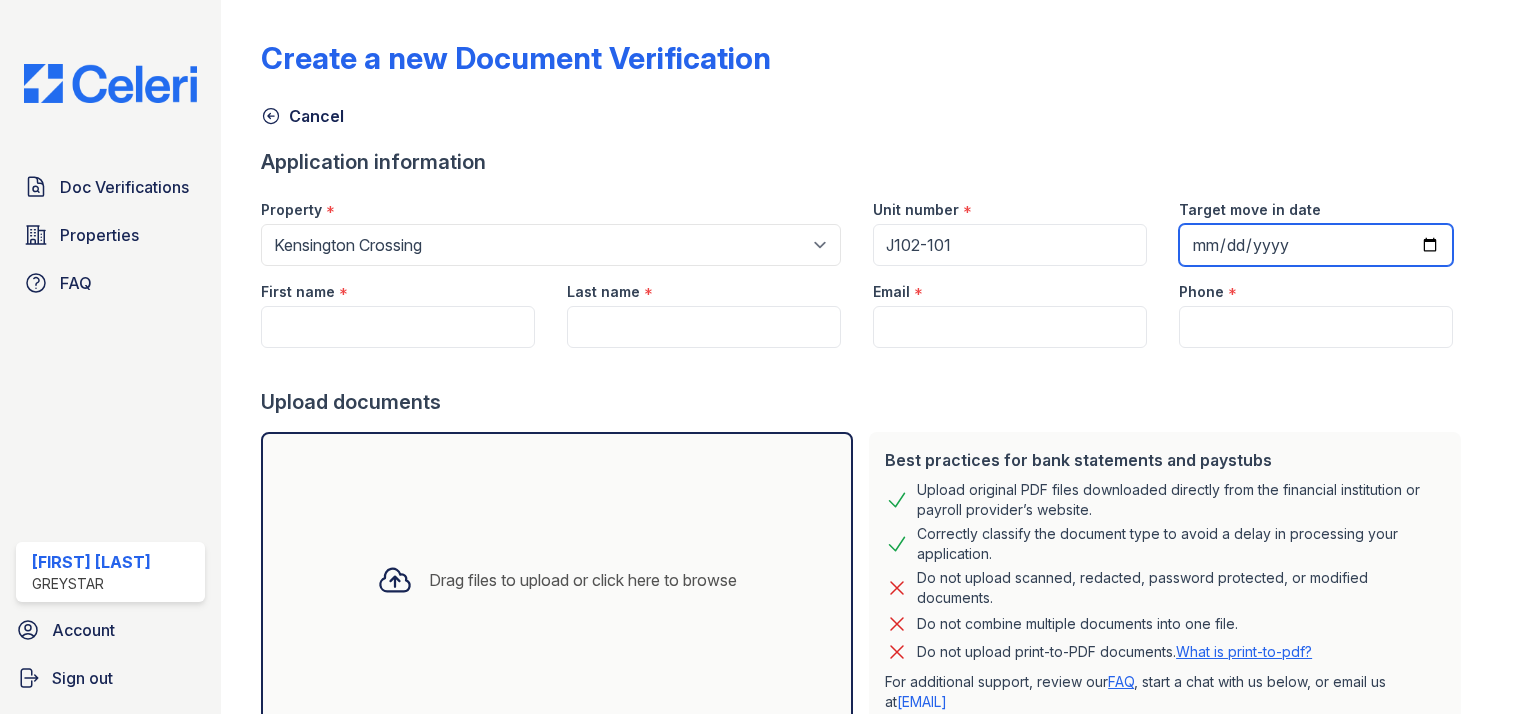click on "Target move in date" at bounding box center (1316, 245) 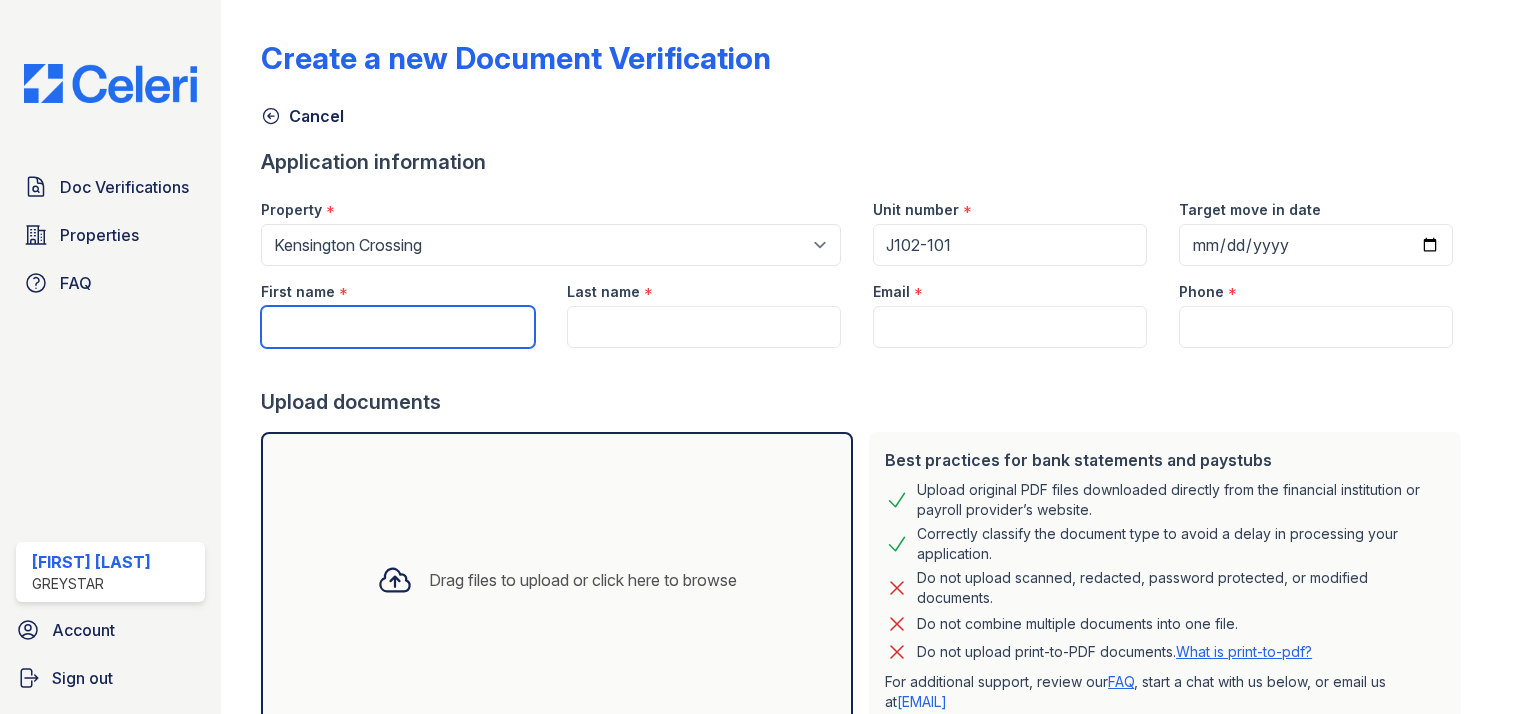 click on "First name" at bounding box center (398, 327) 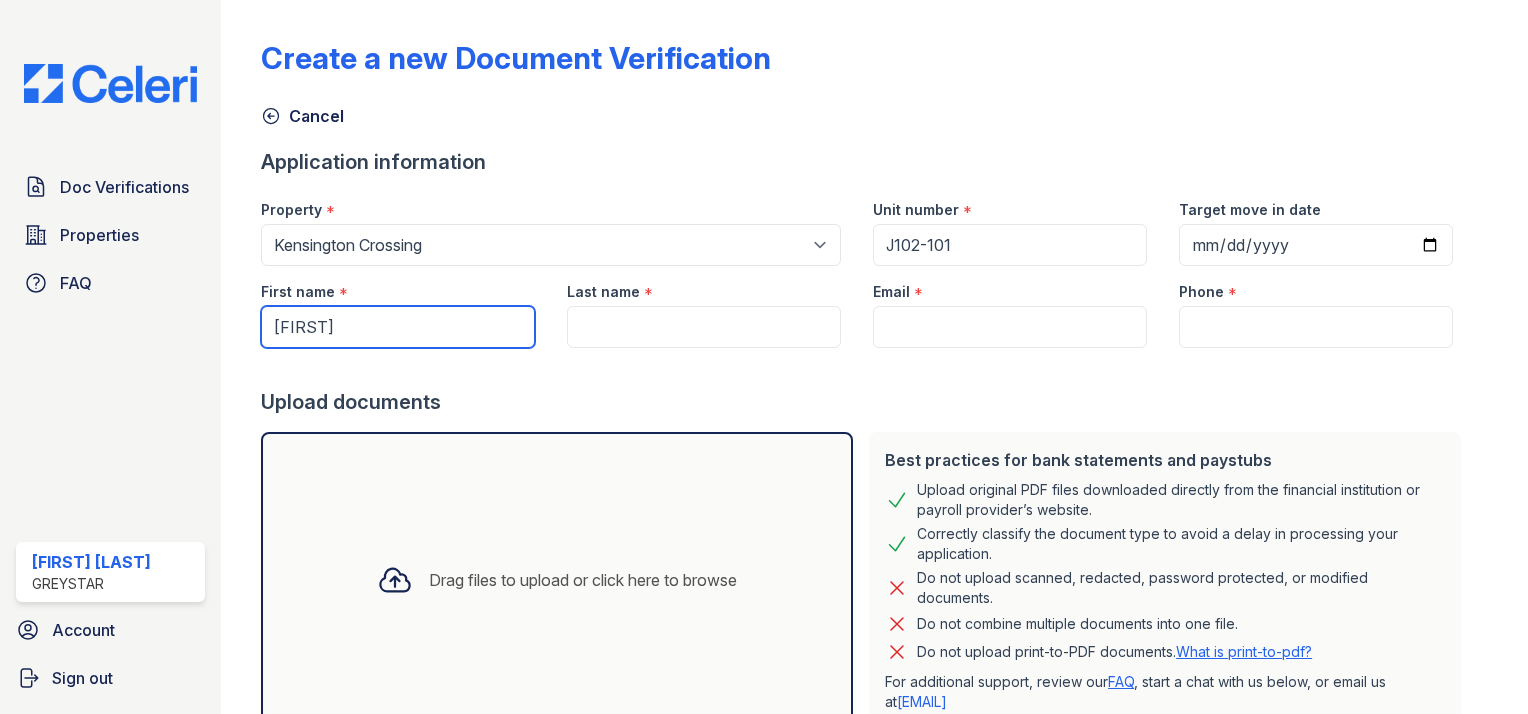 type on "[FIRST]" 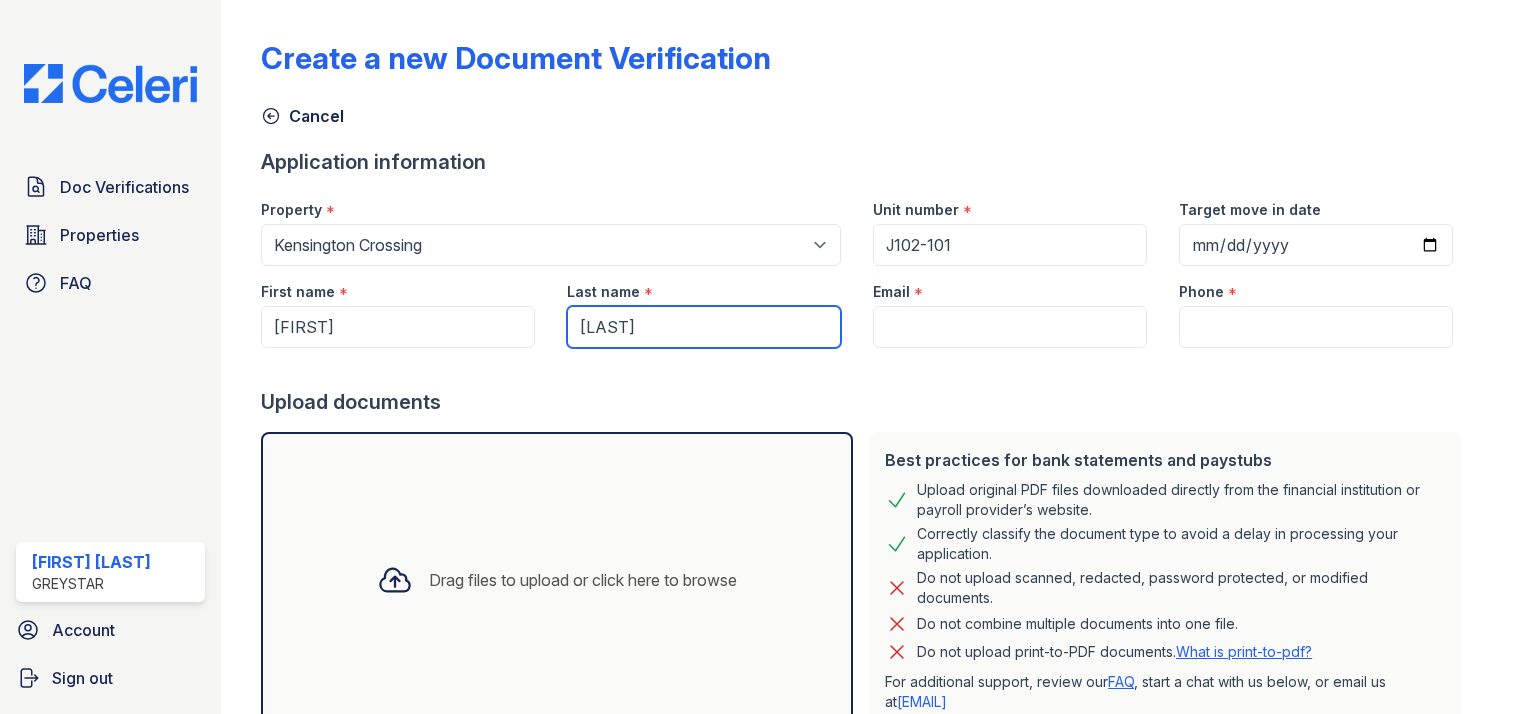 type on "[LAST]" 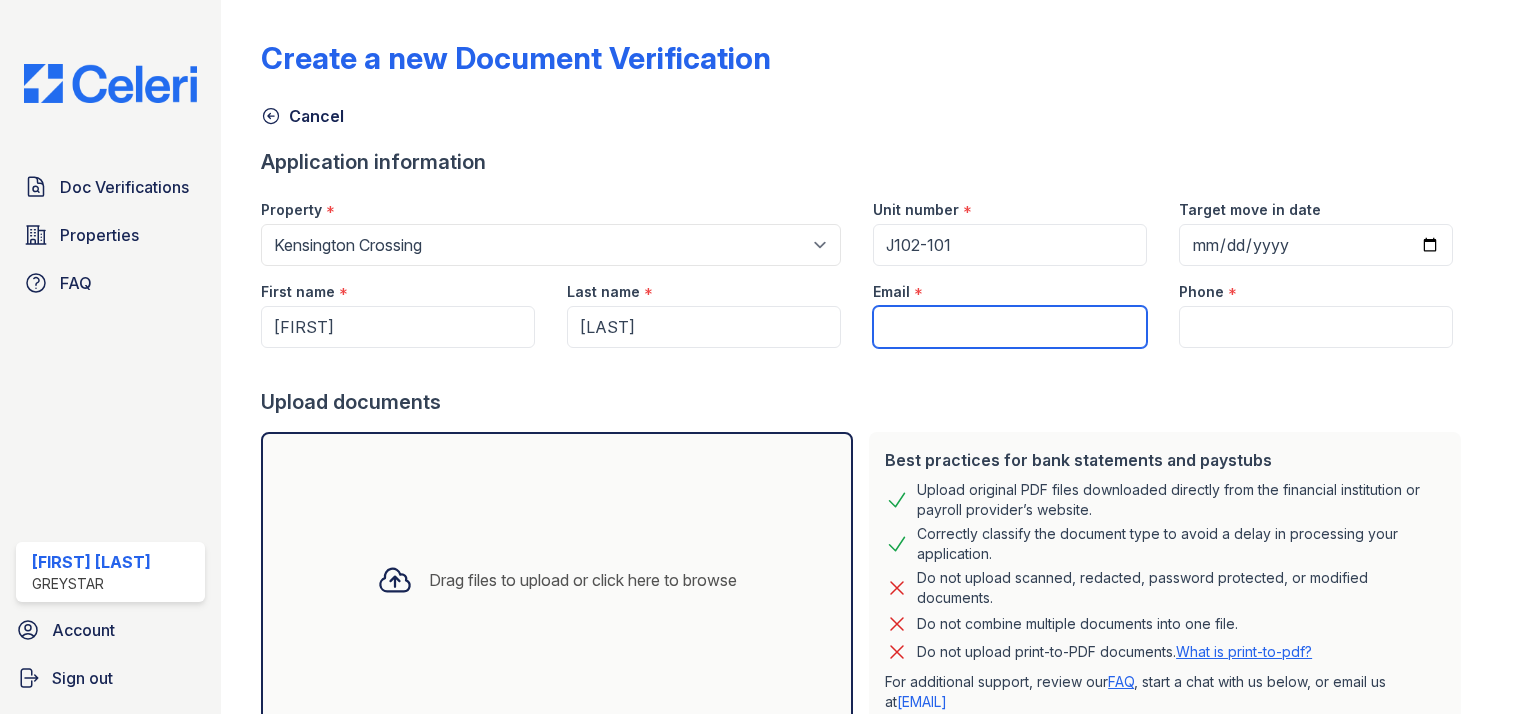 click on "Email" at bounding box center (1010, 327) 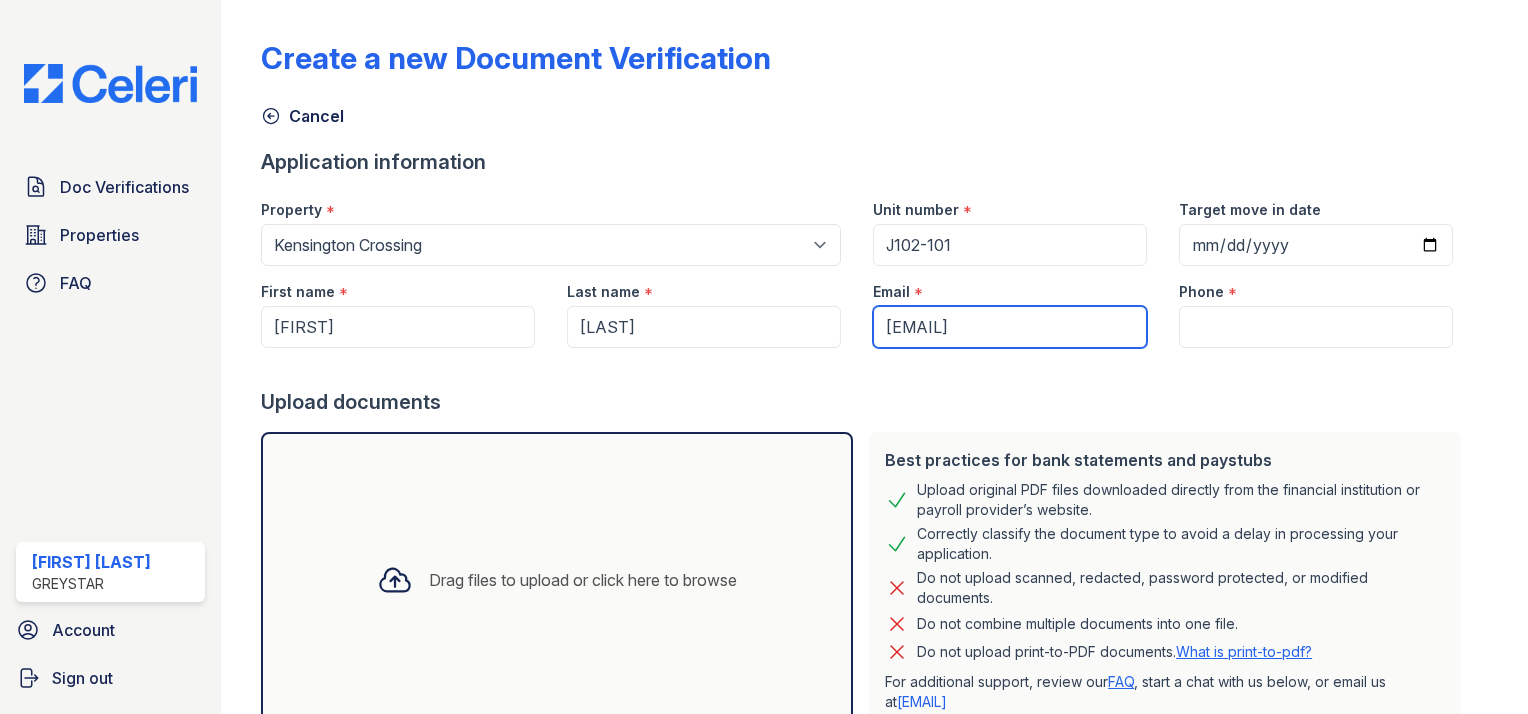 type on "[FIRST][LAST]@[example.com]" 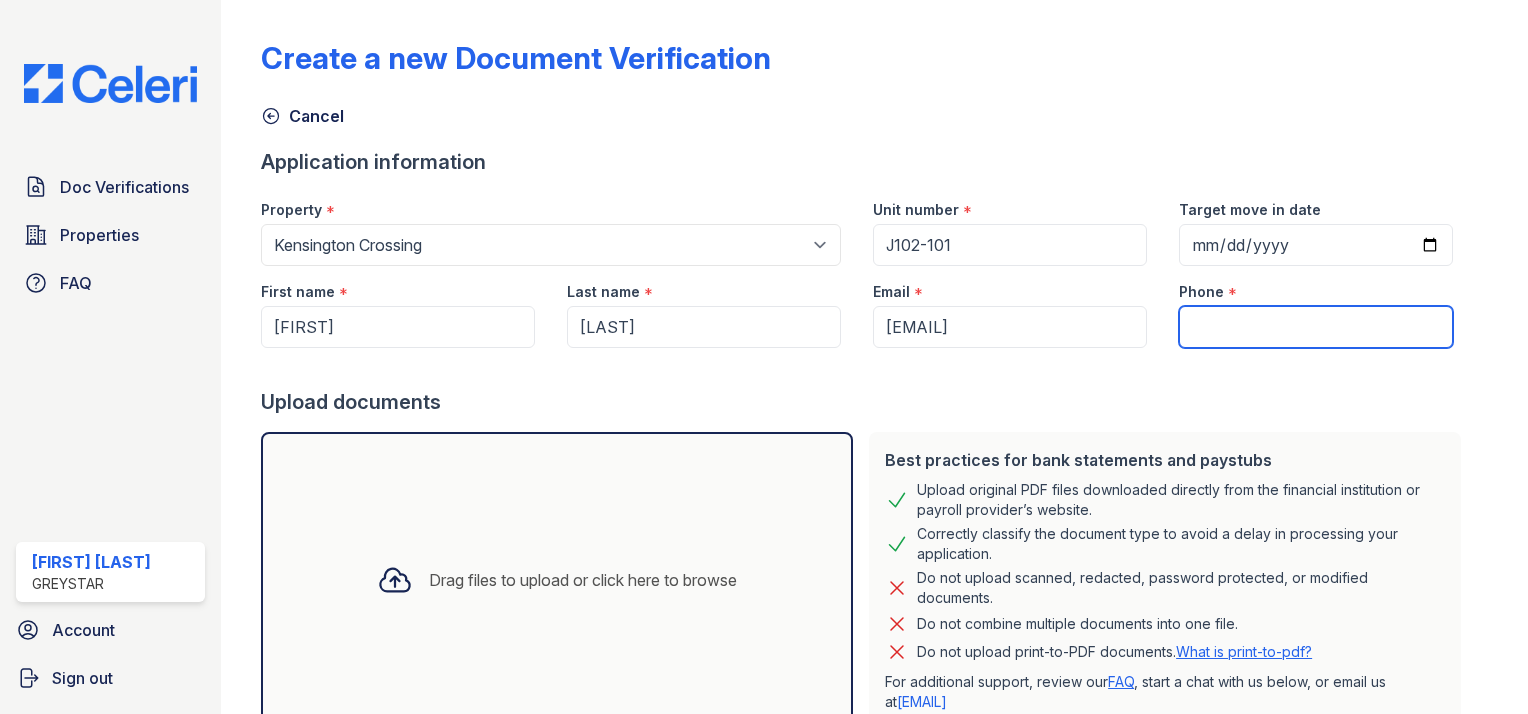 click on "Phone" at bounding box center [1316, 327] 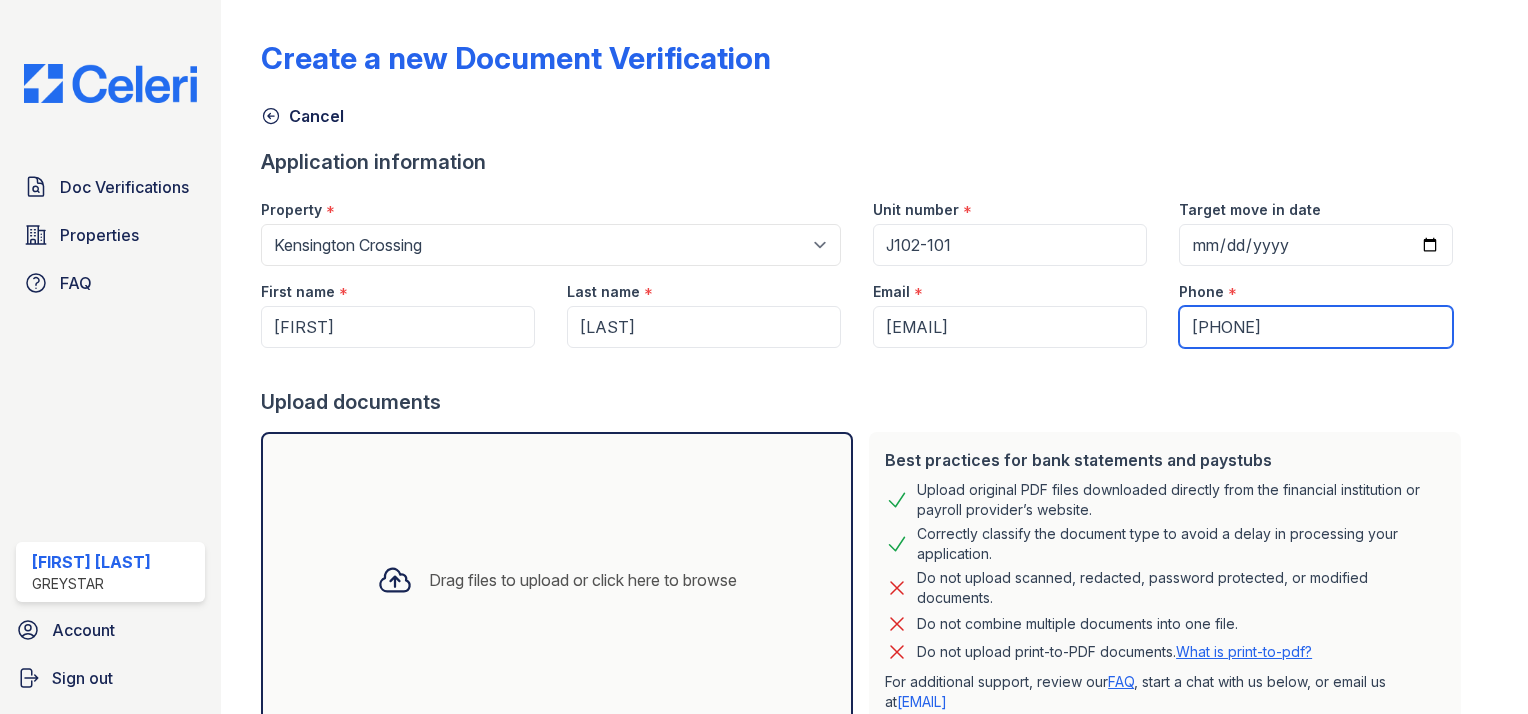 type on "9197375227" 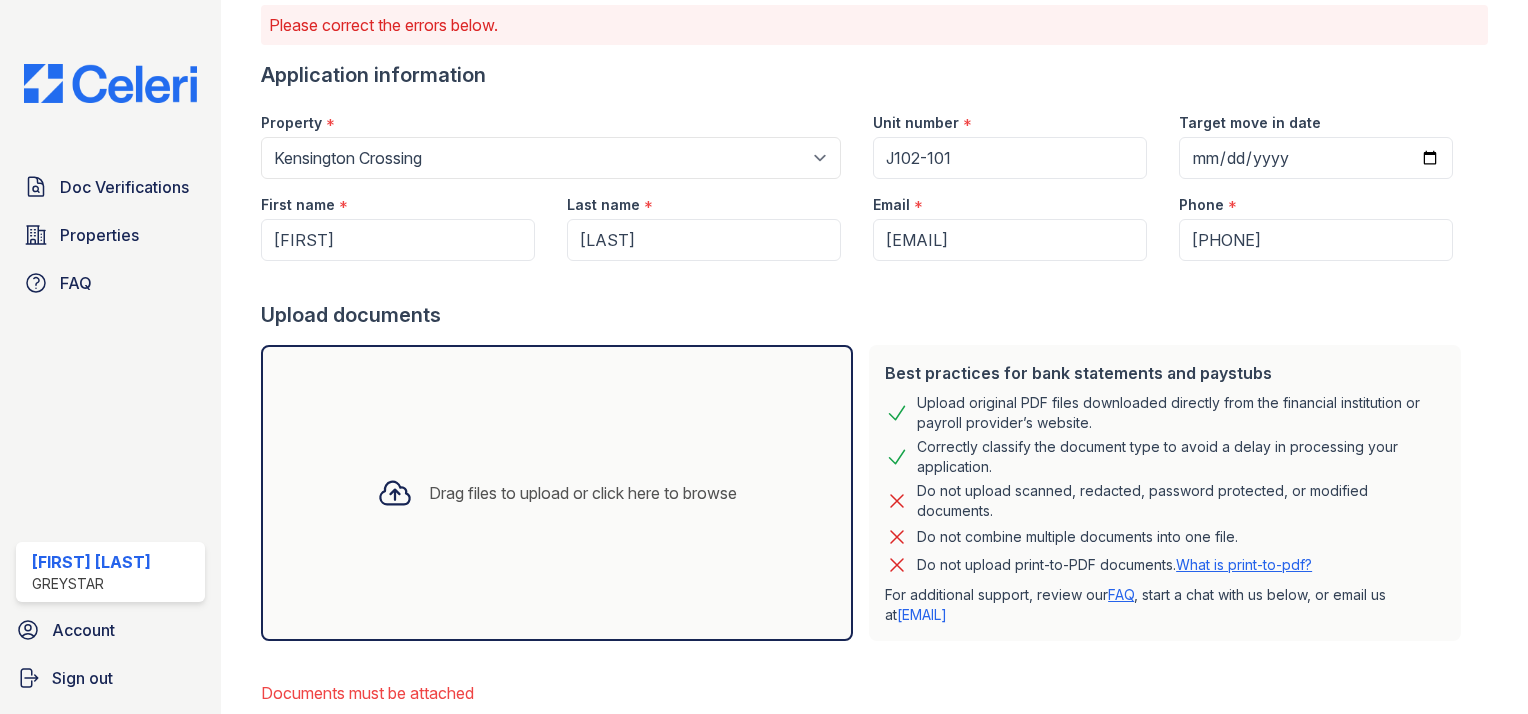 scroll, scrollTop: 260, scrollLeft: 0, axis: vertical 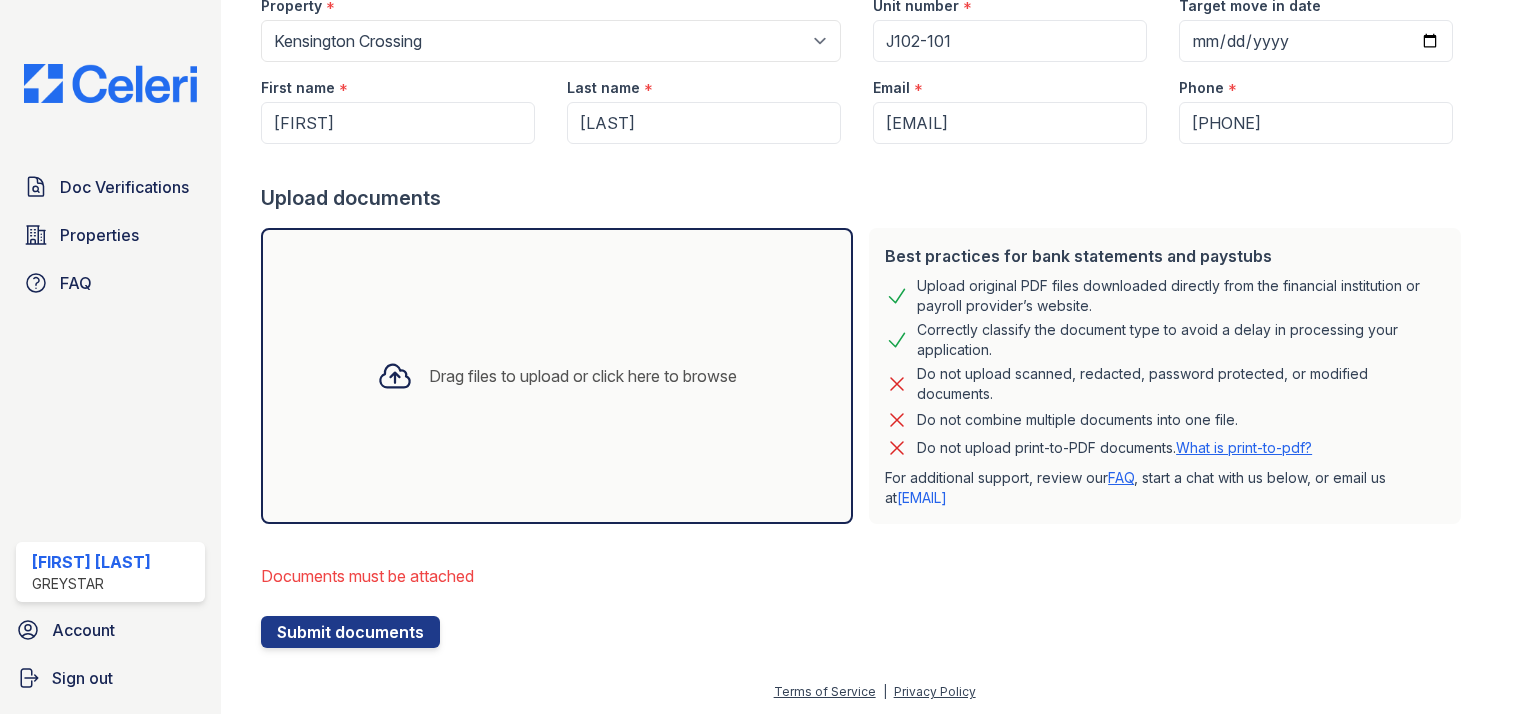 click on "Drag files to upload or click here to browse" at bounding box center [557, 376] 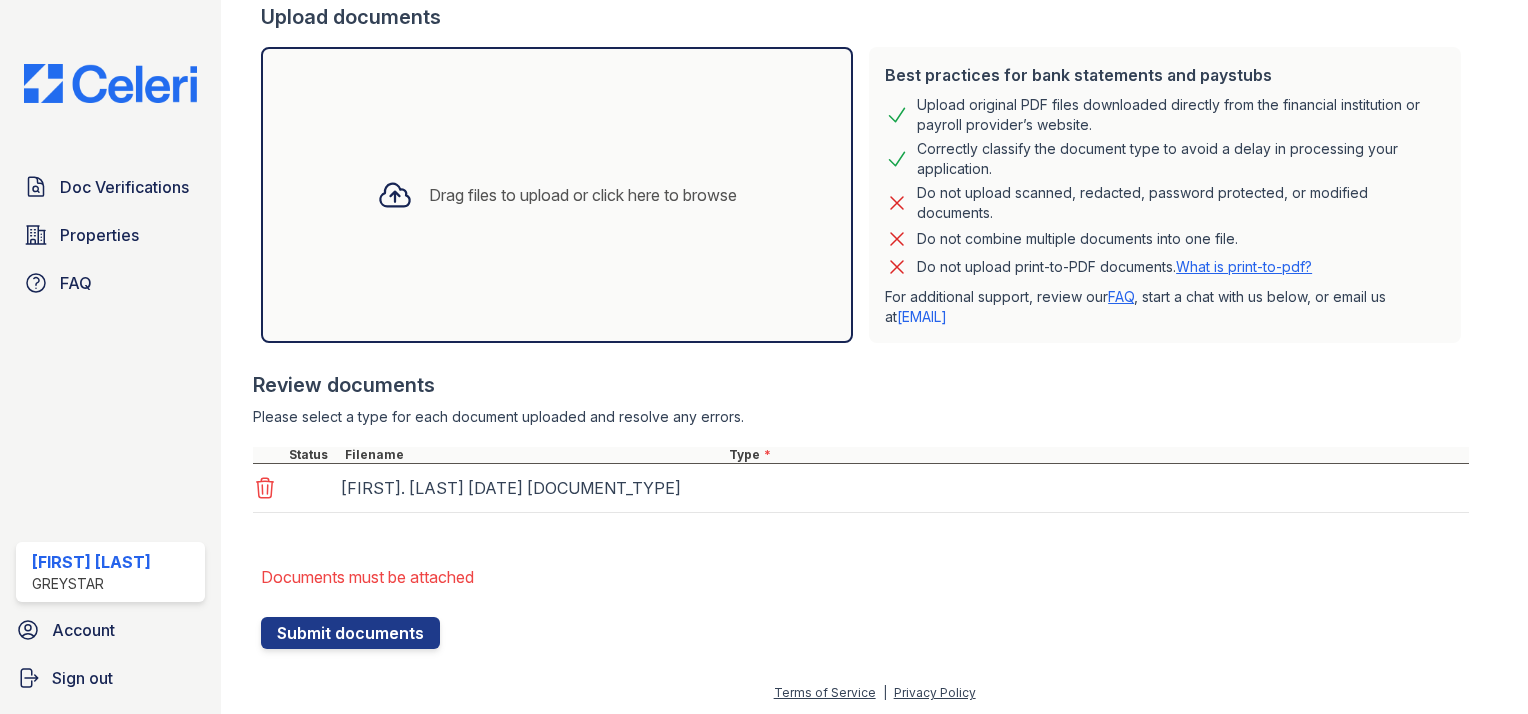 scroll, scrollTop: 442, scrollLeft: 0, axis: vertical 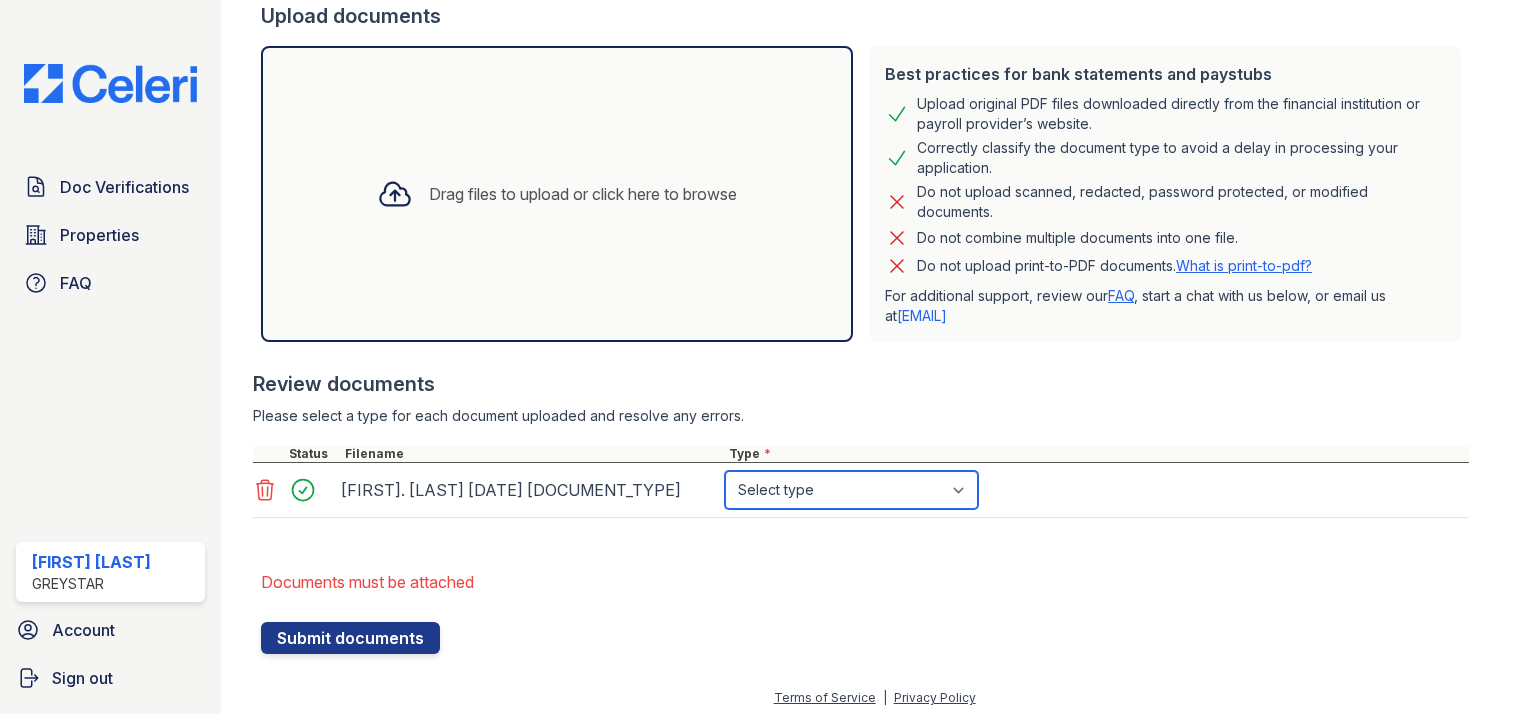 click on "Select type
Paystub
Bank Statement
Offer Letter
Tax Documents
Benefit Award Letter
Investment Account Statement
Other" at bounding box center [851, 490] 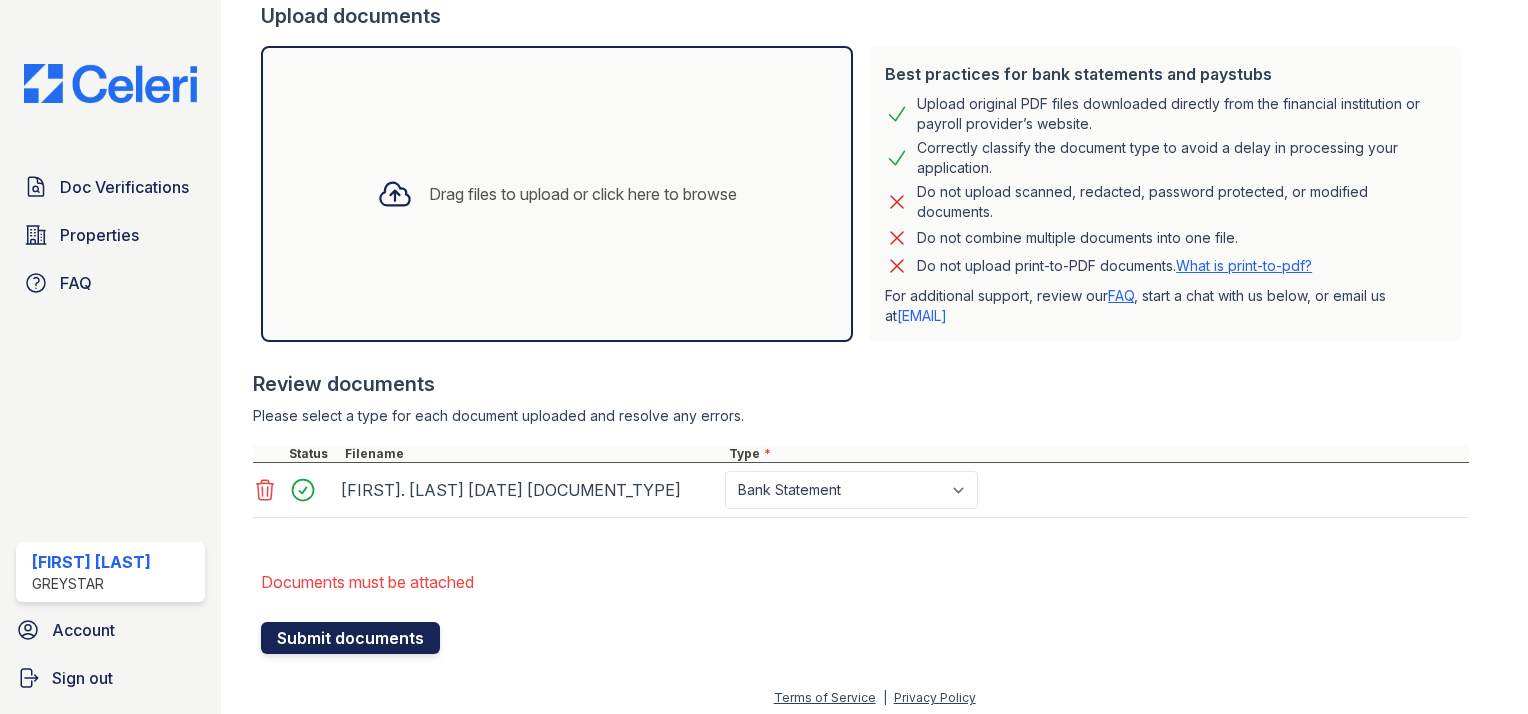 click on "Submit documents" at bounding box center (350, 638) 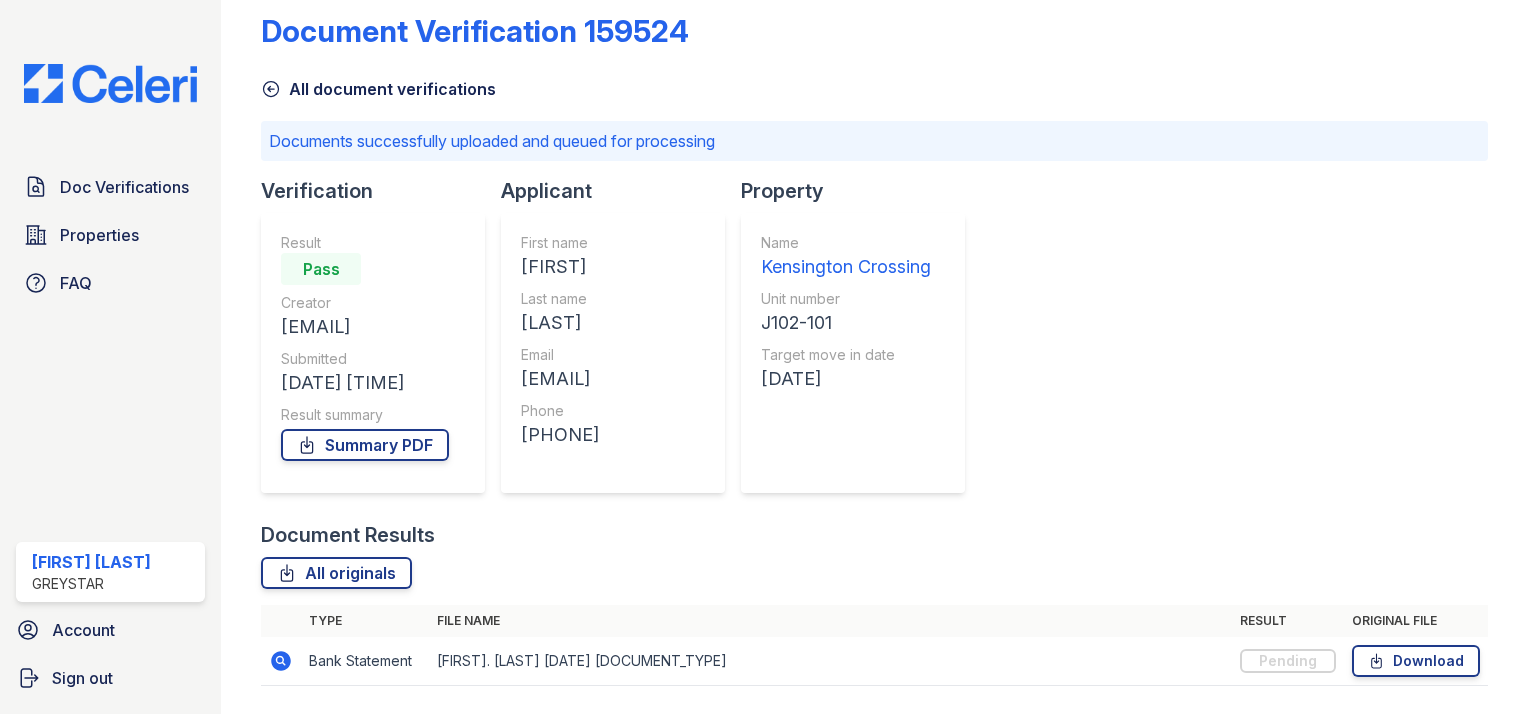 scroll, scrollTop: 0, scrollLeft: 0, axis: both 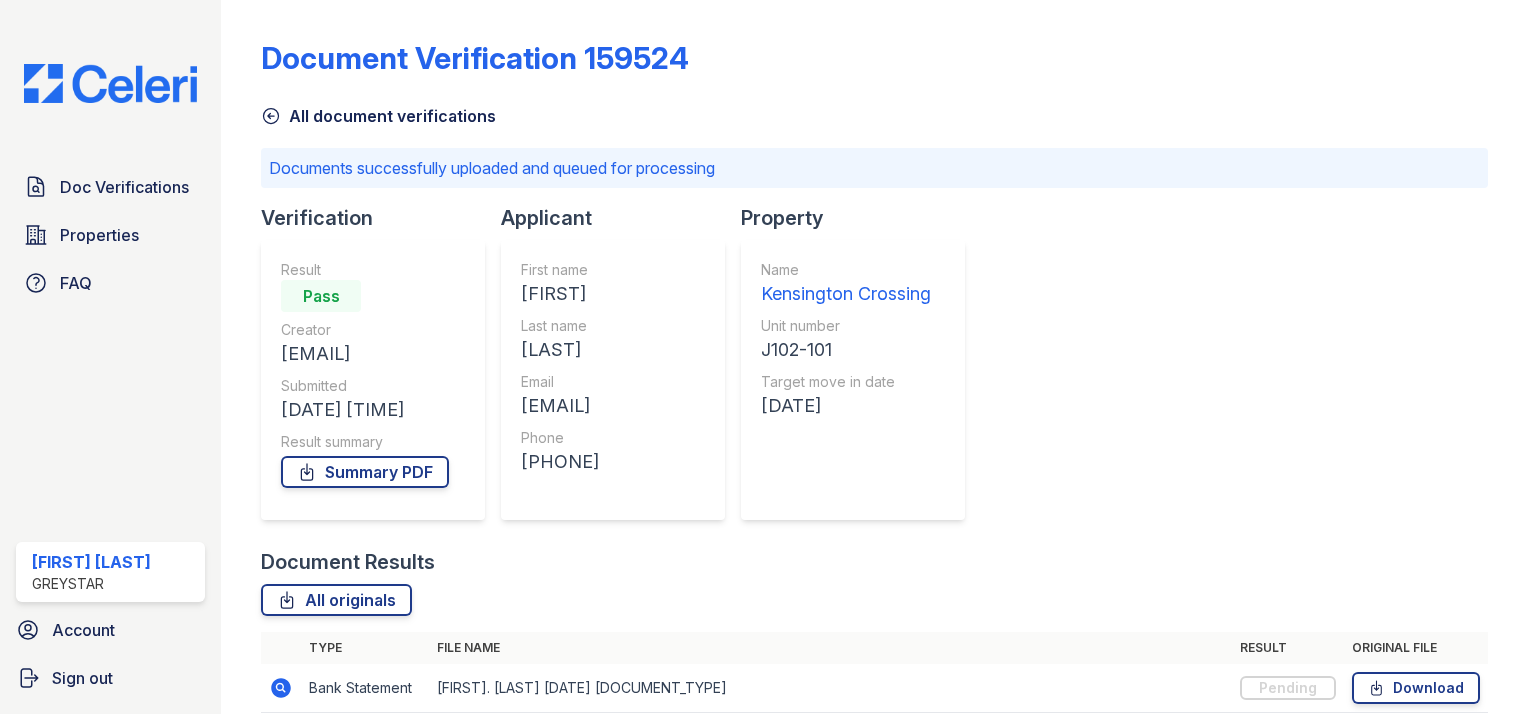 click 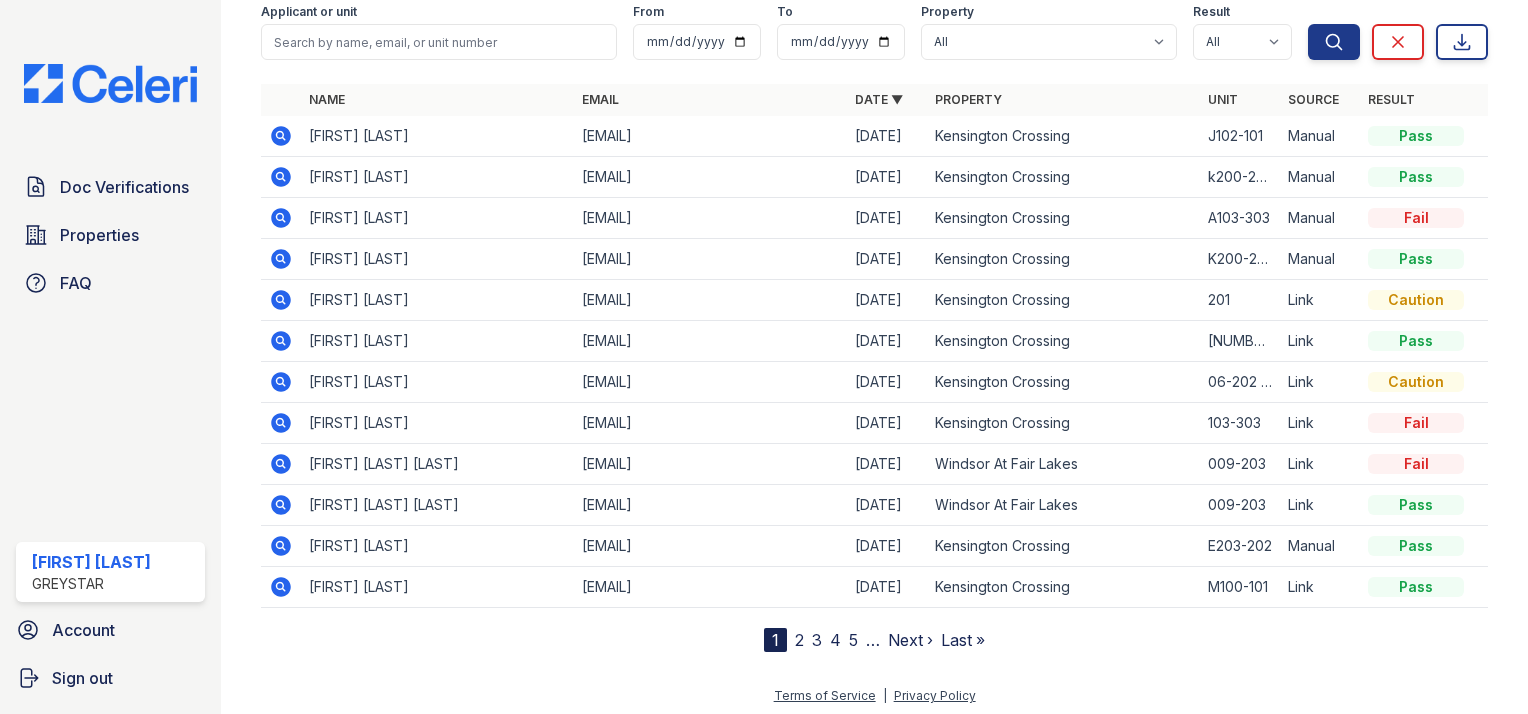 scroll, scrollTop: 107, scrollLeft: 0, axis: vertical 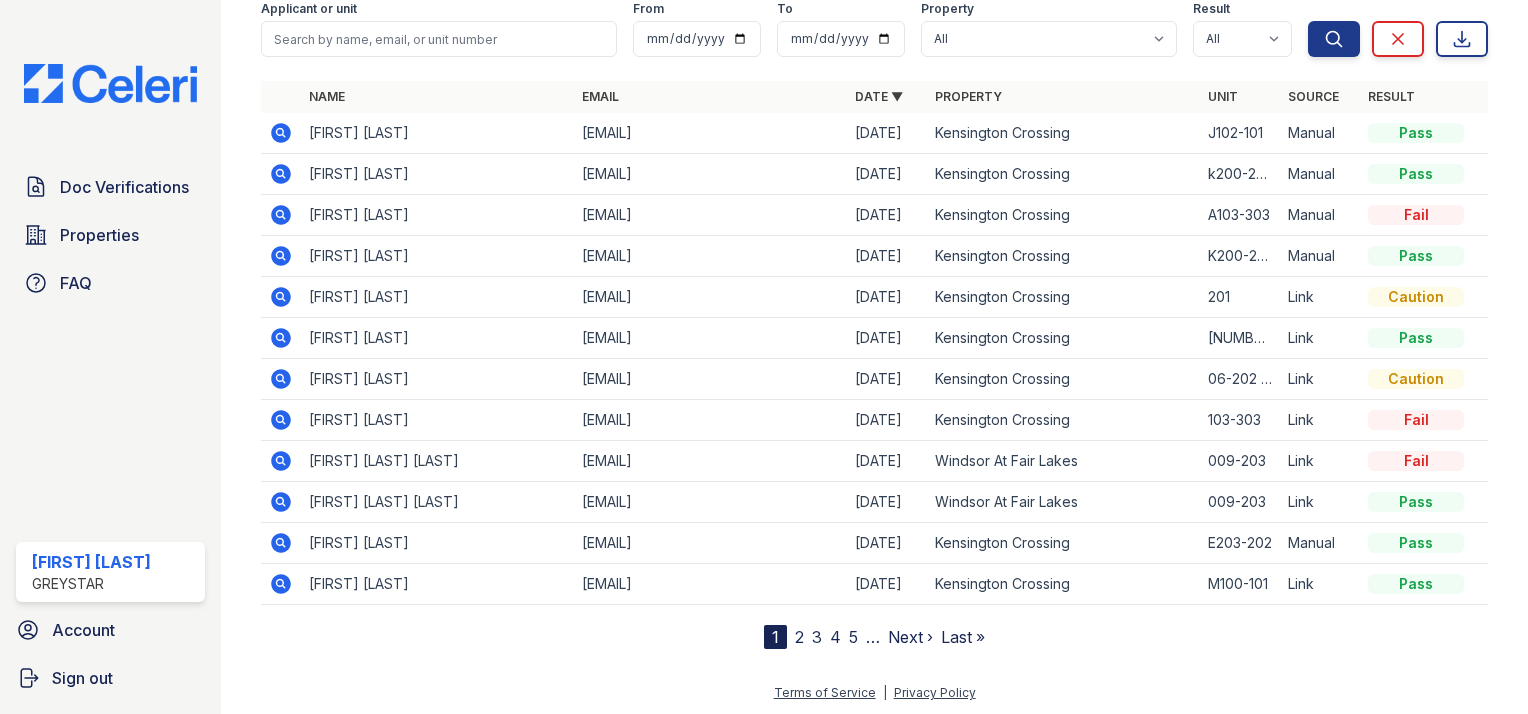 click on "2" at bounding box center [799, 637] 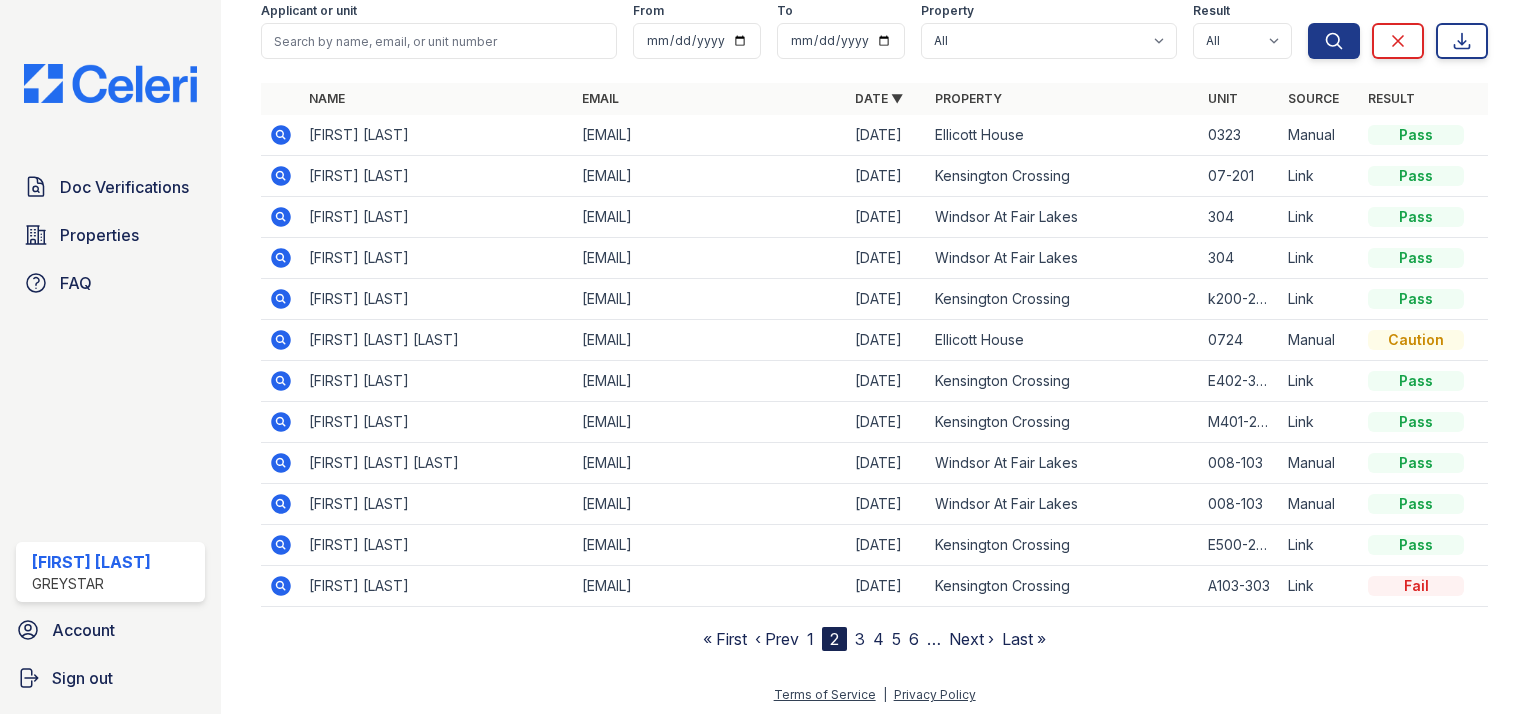 scroll, scrollTop: 107, scrollLeft: 0, axis: vertical 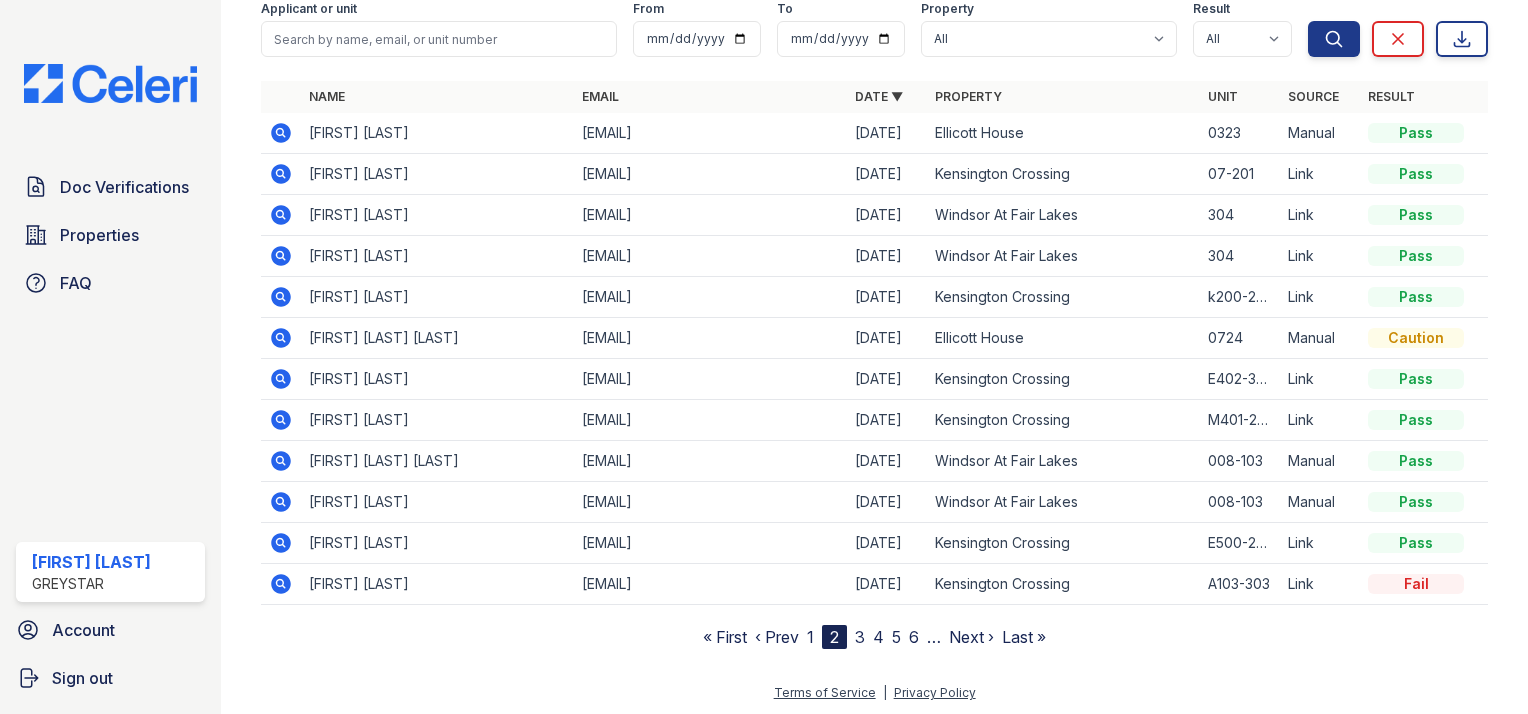 click on "3" at bounding box center [860, 637] 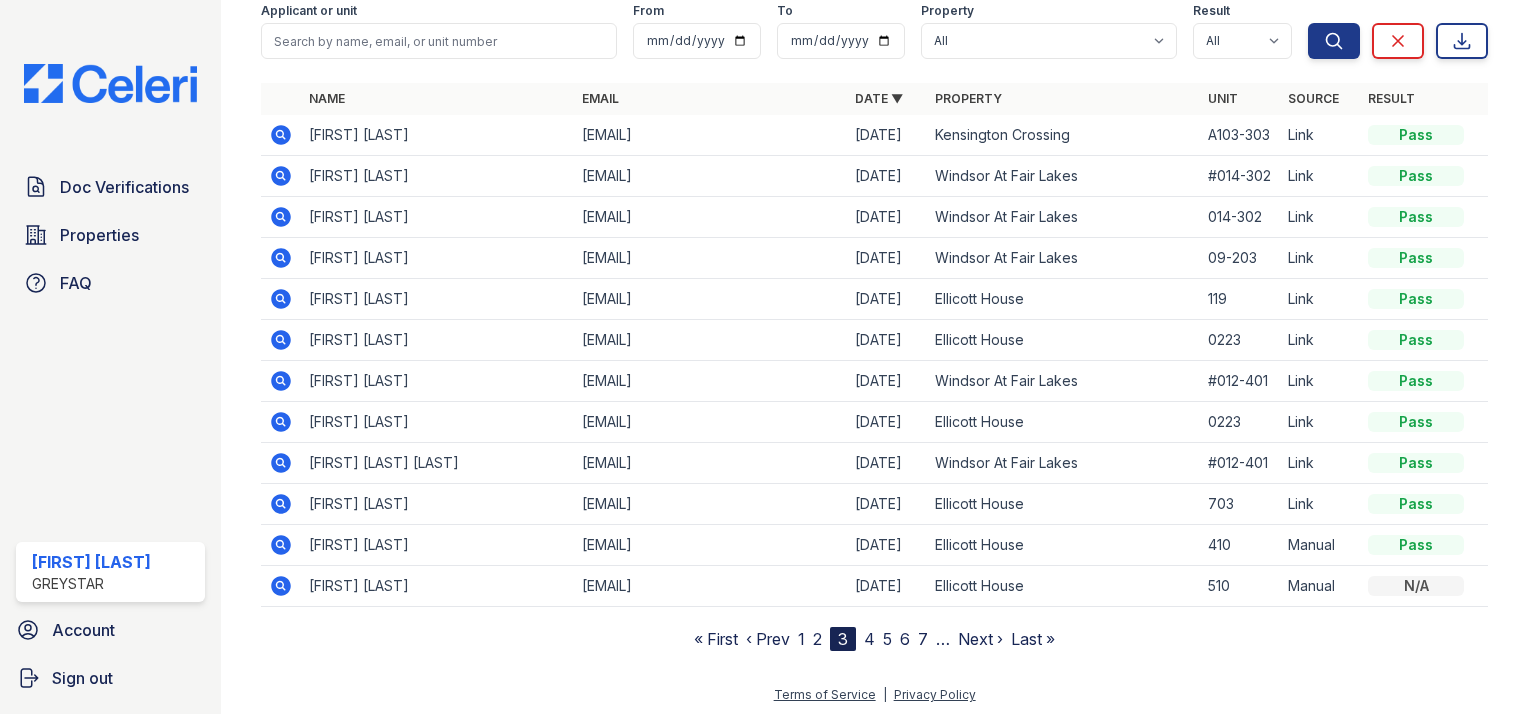 scroll, scrollTop: 107, scrollLeft: 0, axis: vertical 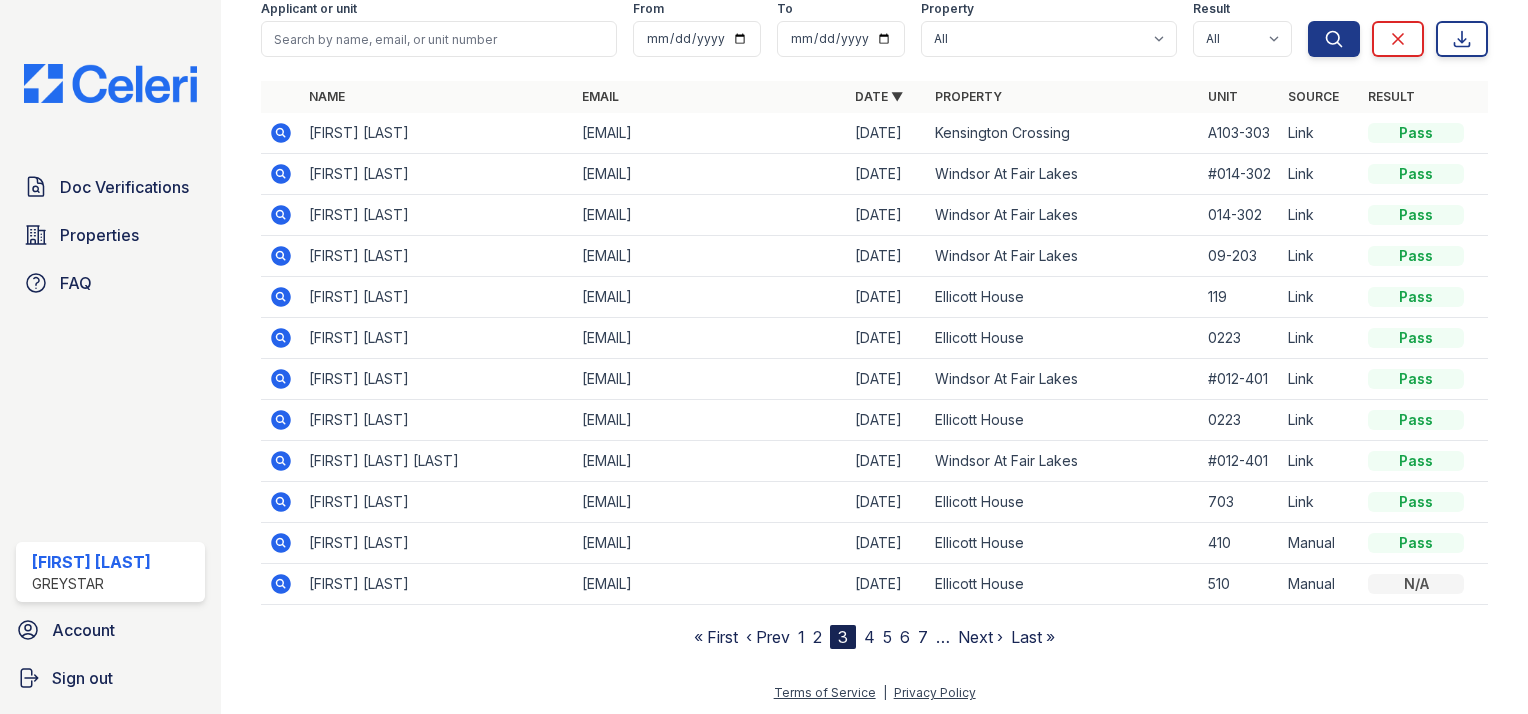 click on "1" at bounding box center (801, 637) 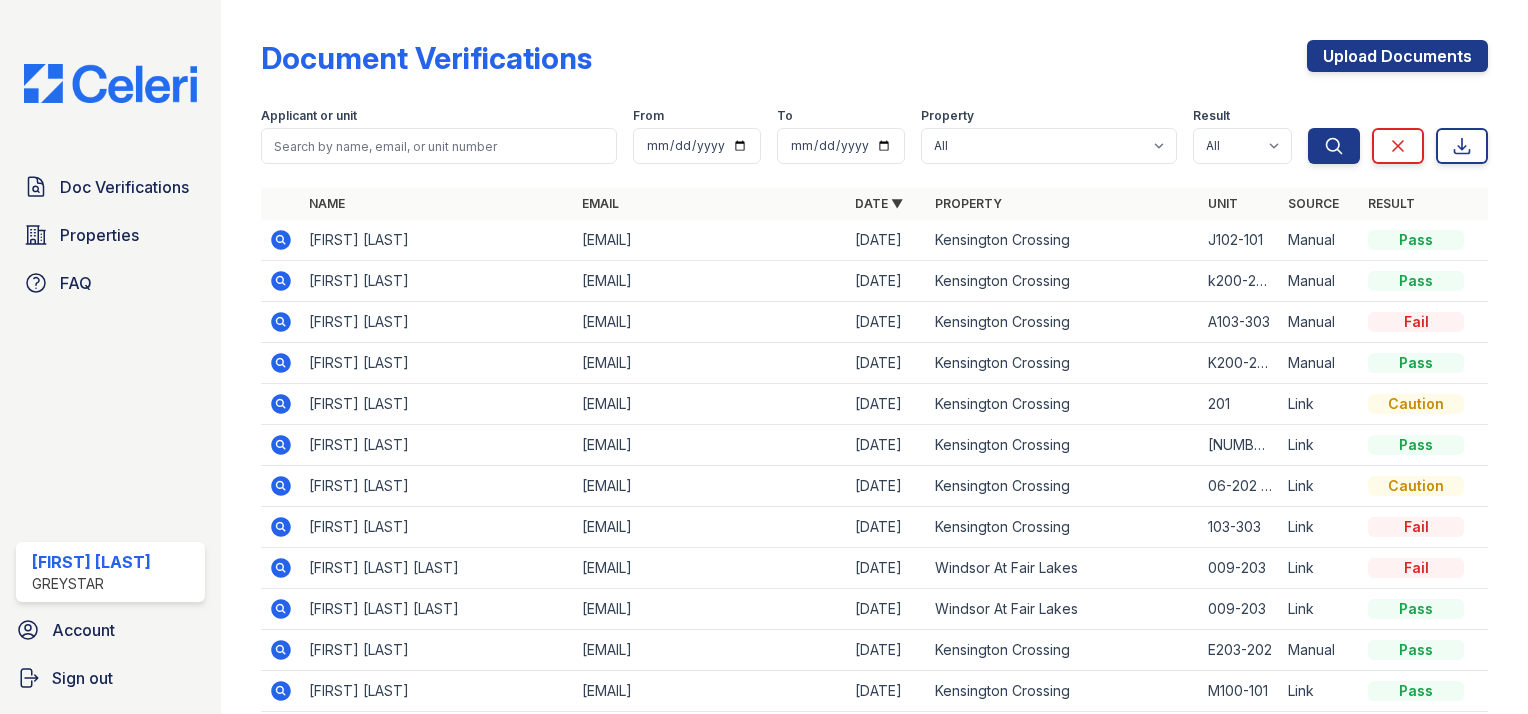 click 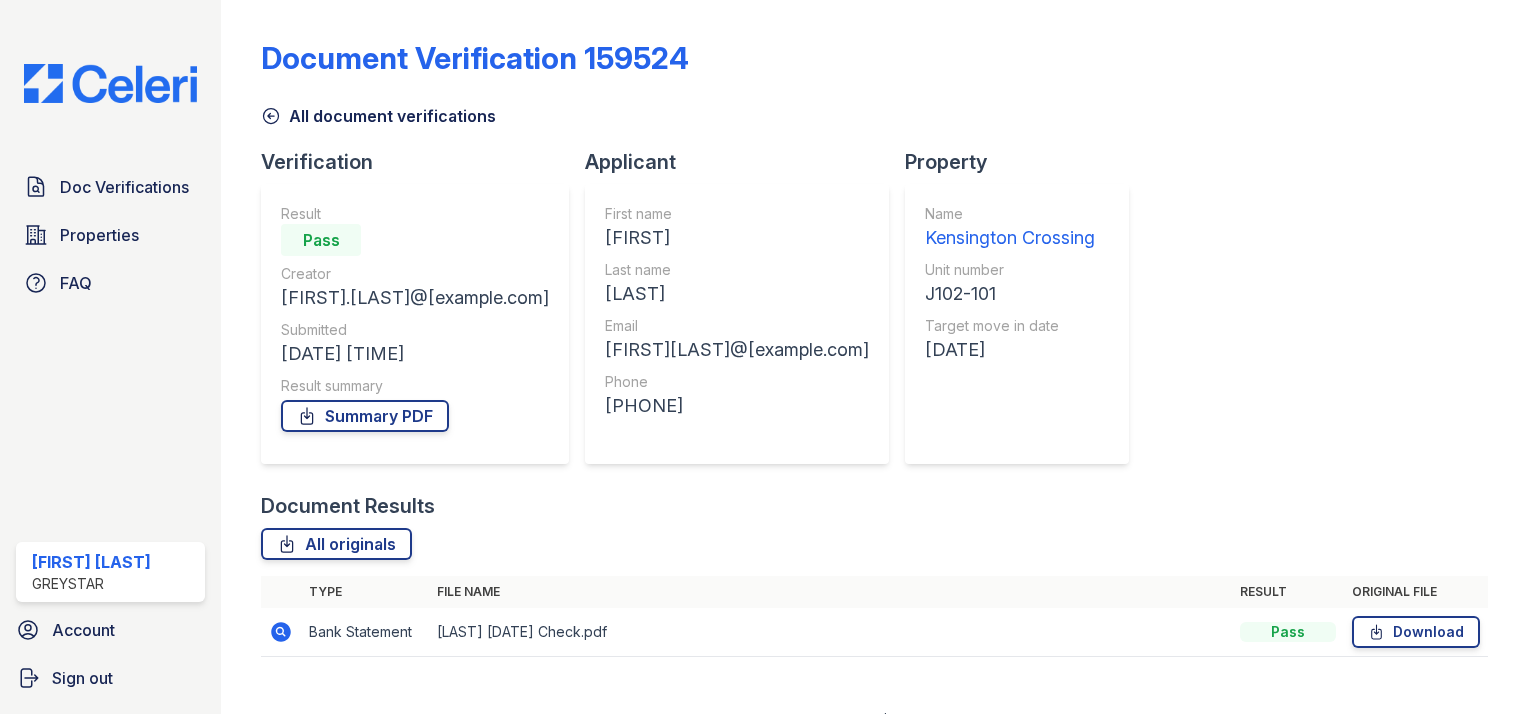 scroll, scrollTop: 0, scrollLeft: 0, axis: both 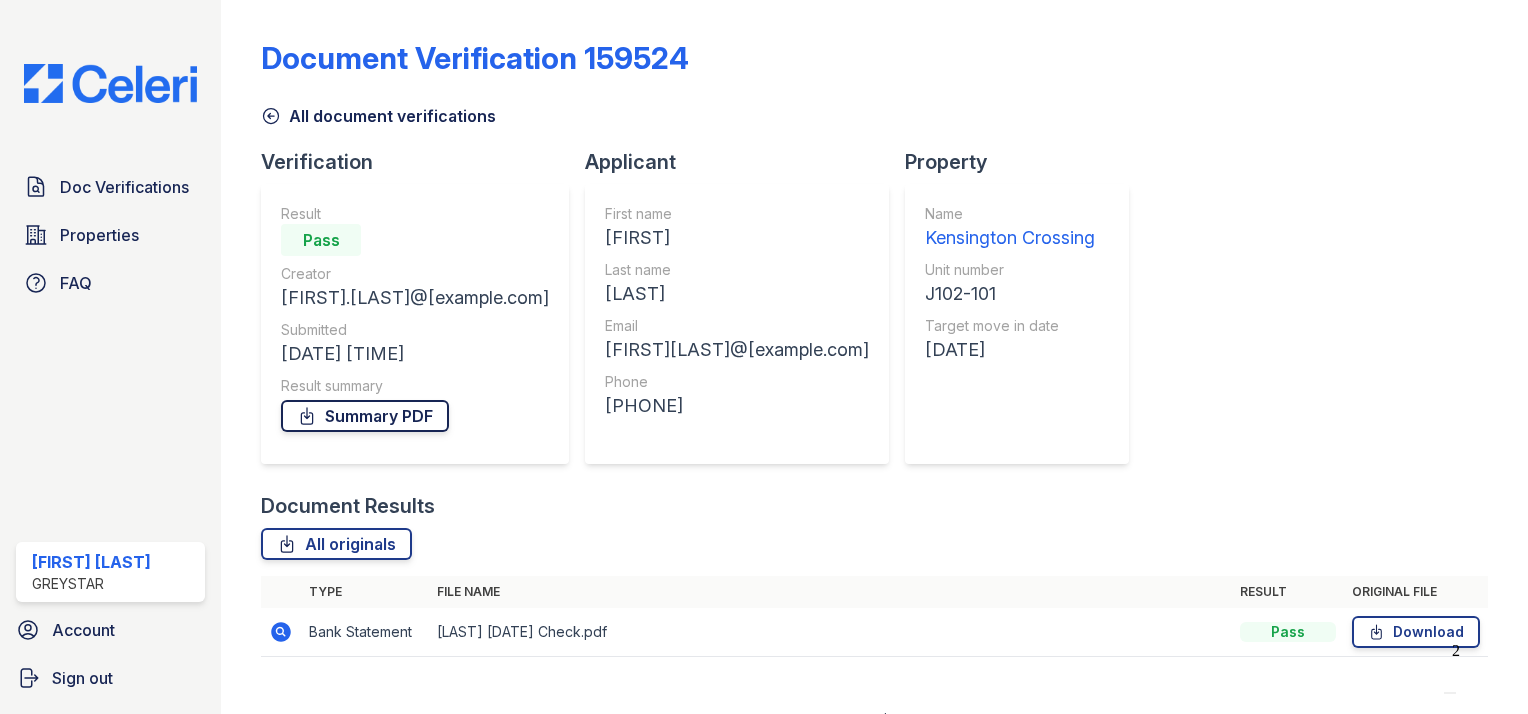 click on "Summary PDF" at bounding box center [365, 416] 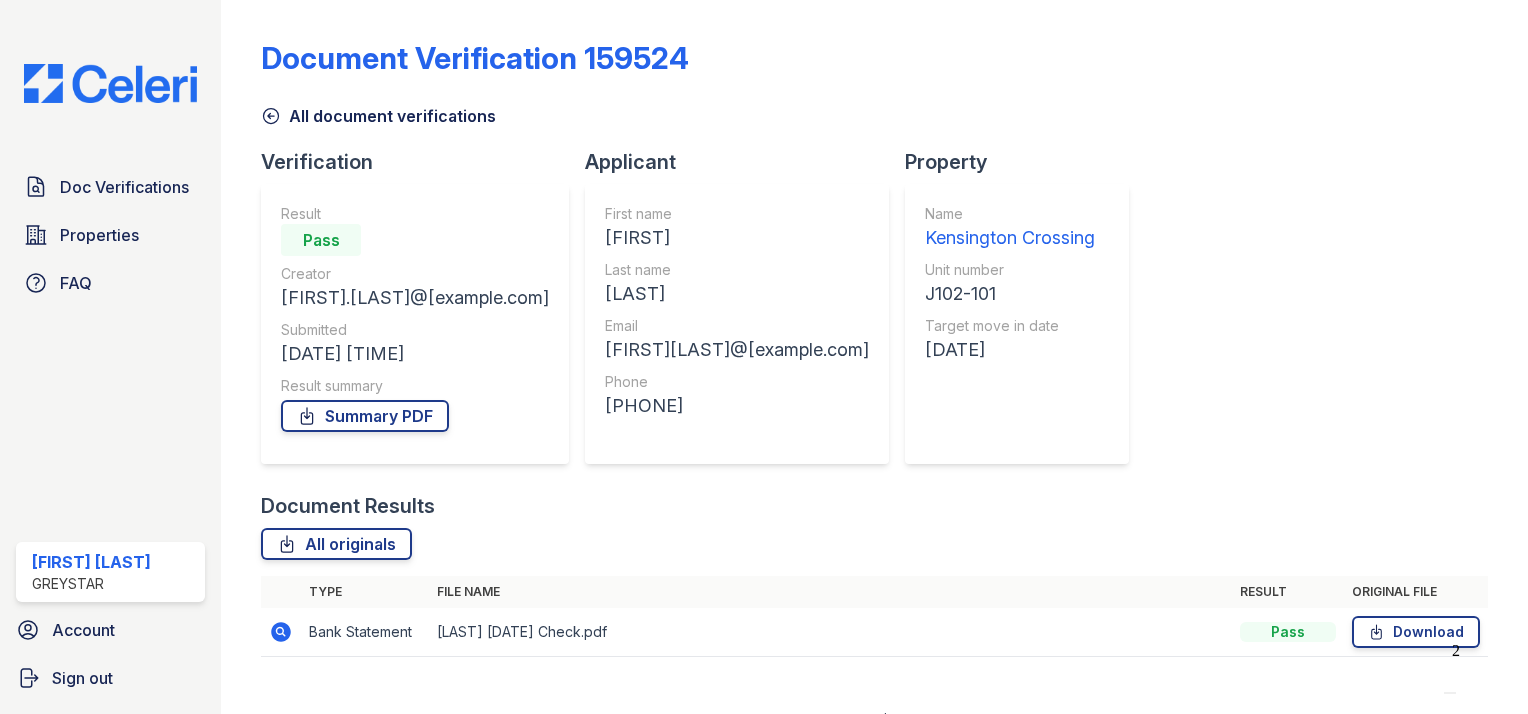 click on "All document verifications" at bounding box center [378, 116] 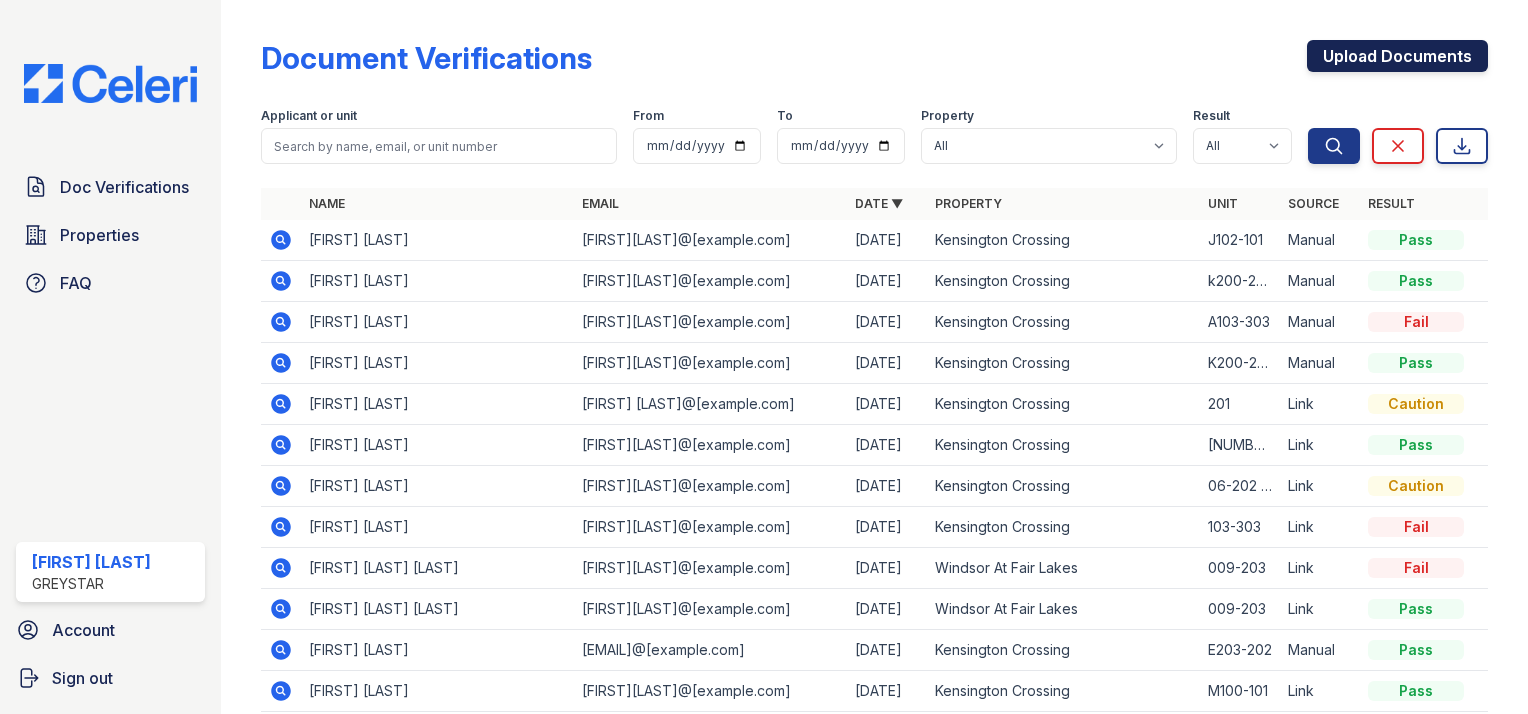 click on "Upload Documents" at bounding box center [1397, 56] 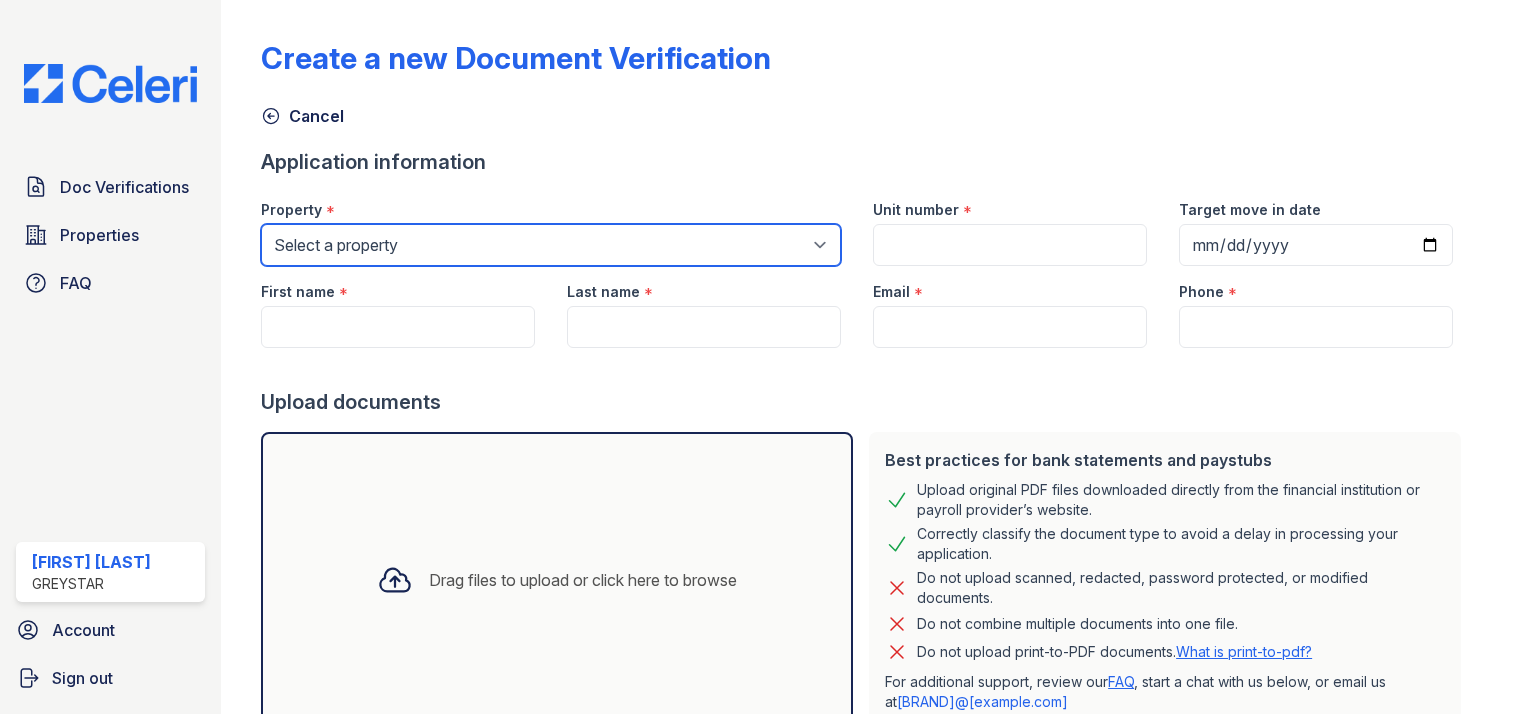 click on "Select a property
Ellicott House
Kensington Crossing
Windsor At Fair Lakes" at bounding box center (551, 245) 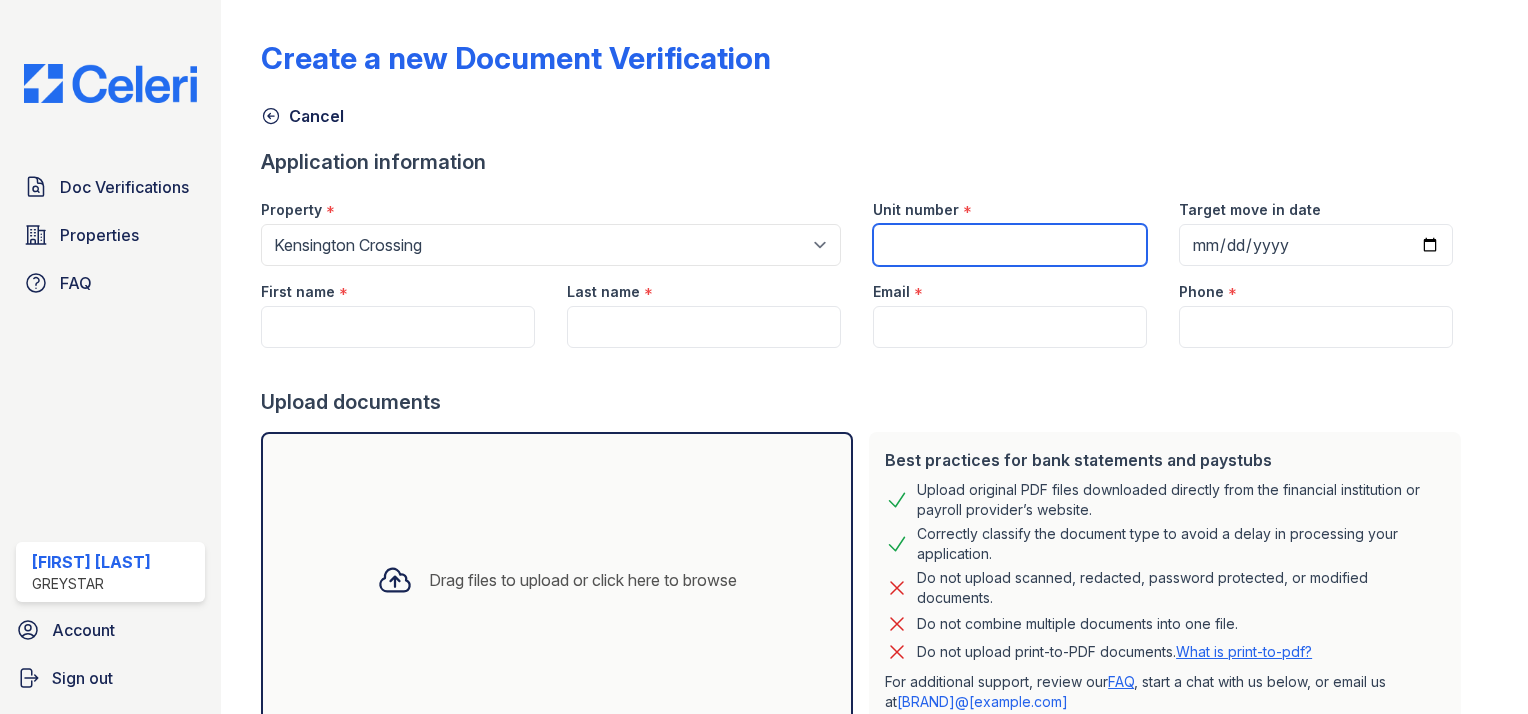 click on "Unit number" at bounding box center [1010, 245] 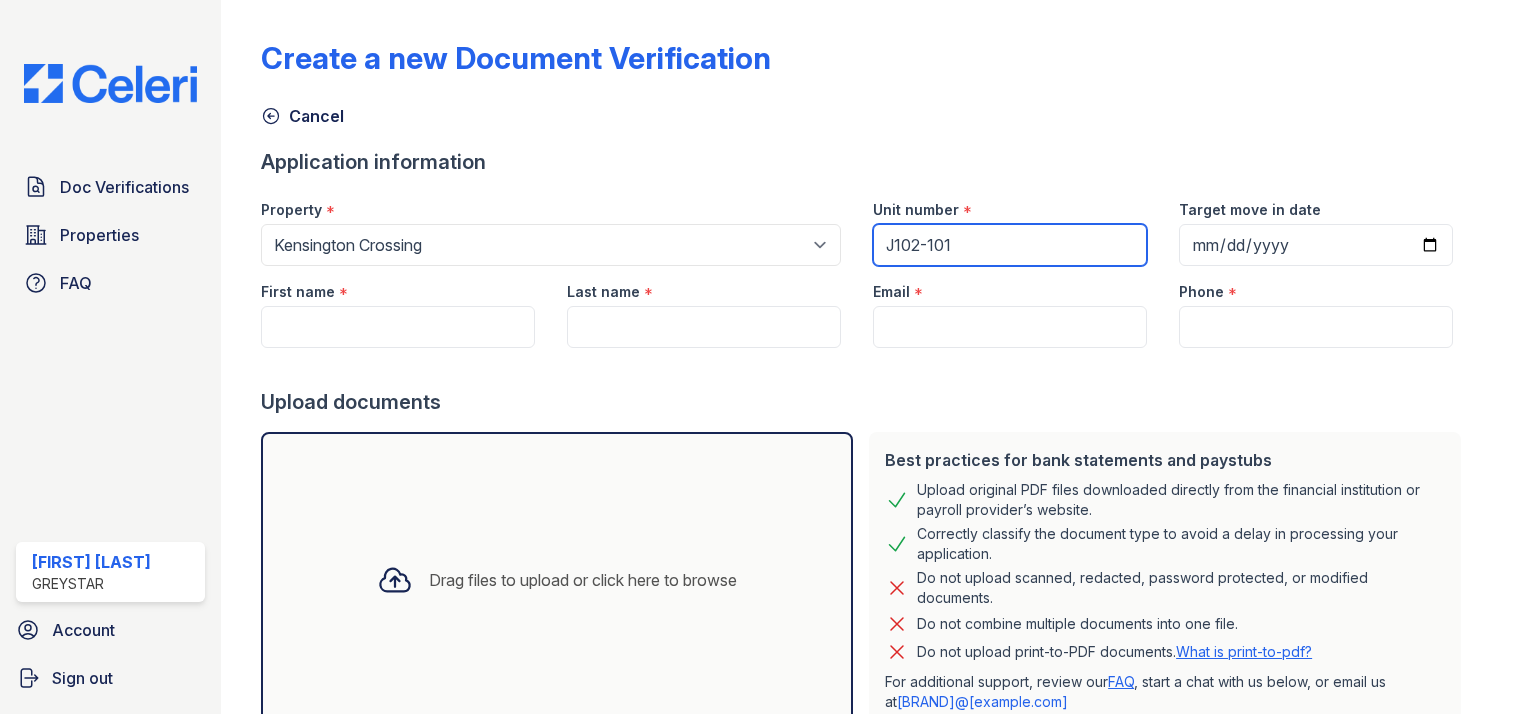 type on "J102-101" 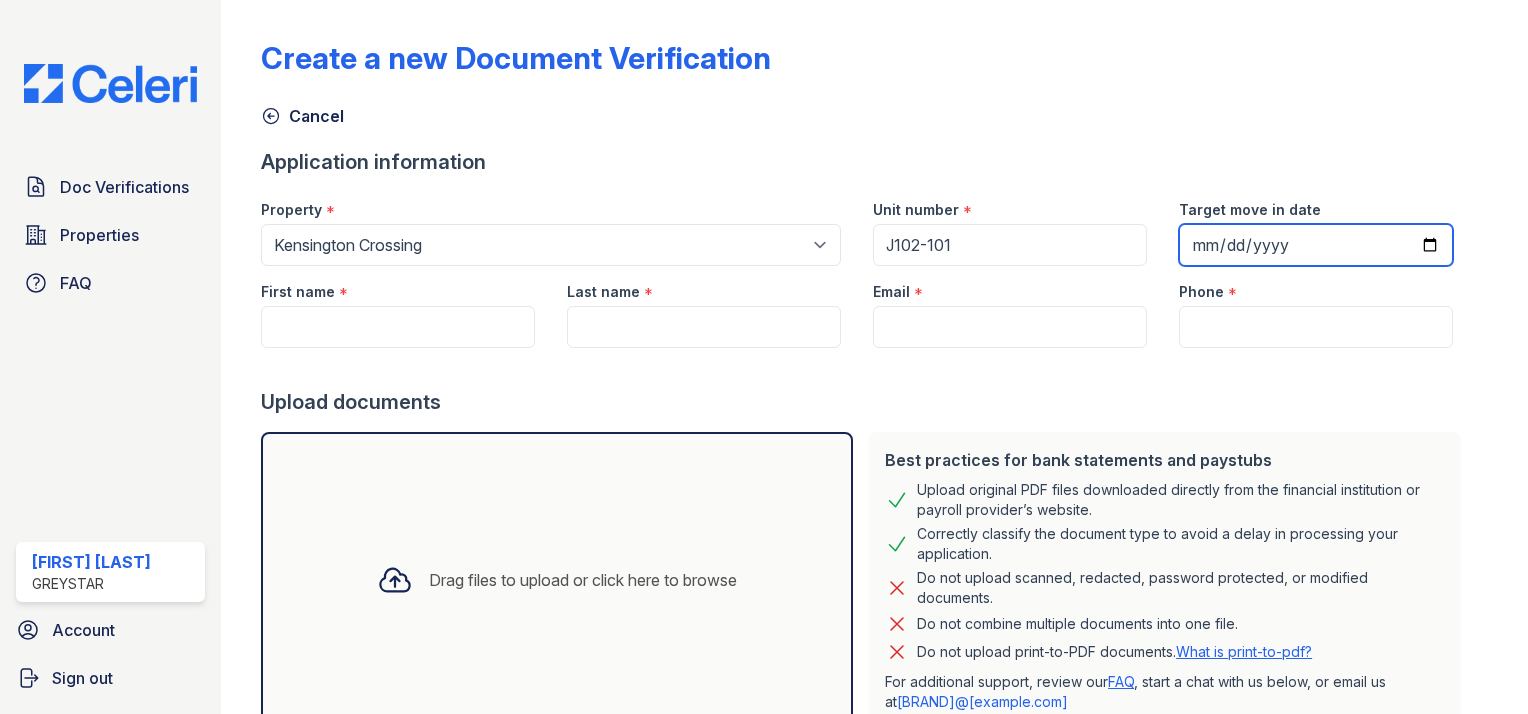 type on "[DATE]" 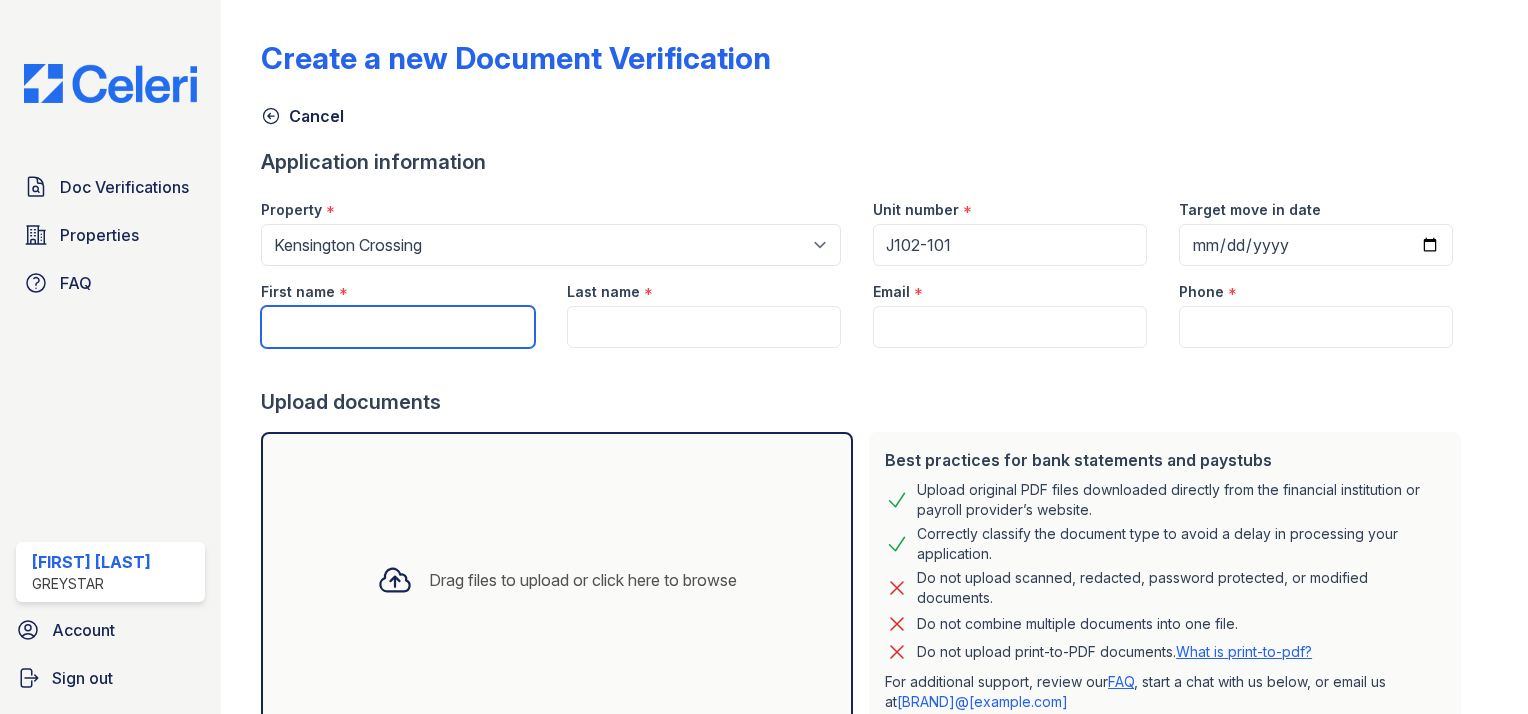 click on "First name" at bounding box center [398, 327] 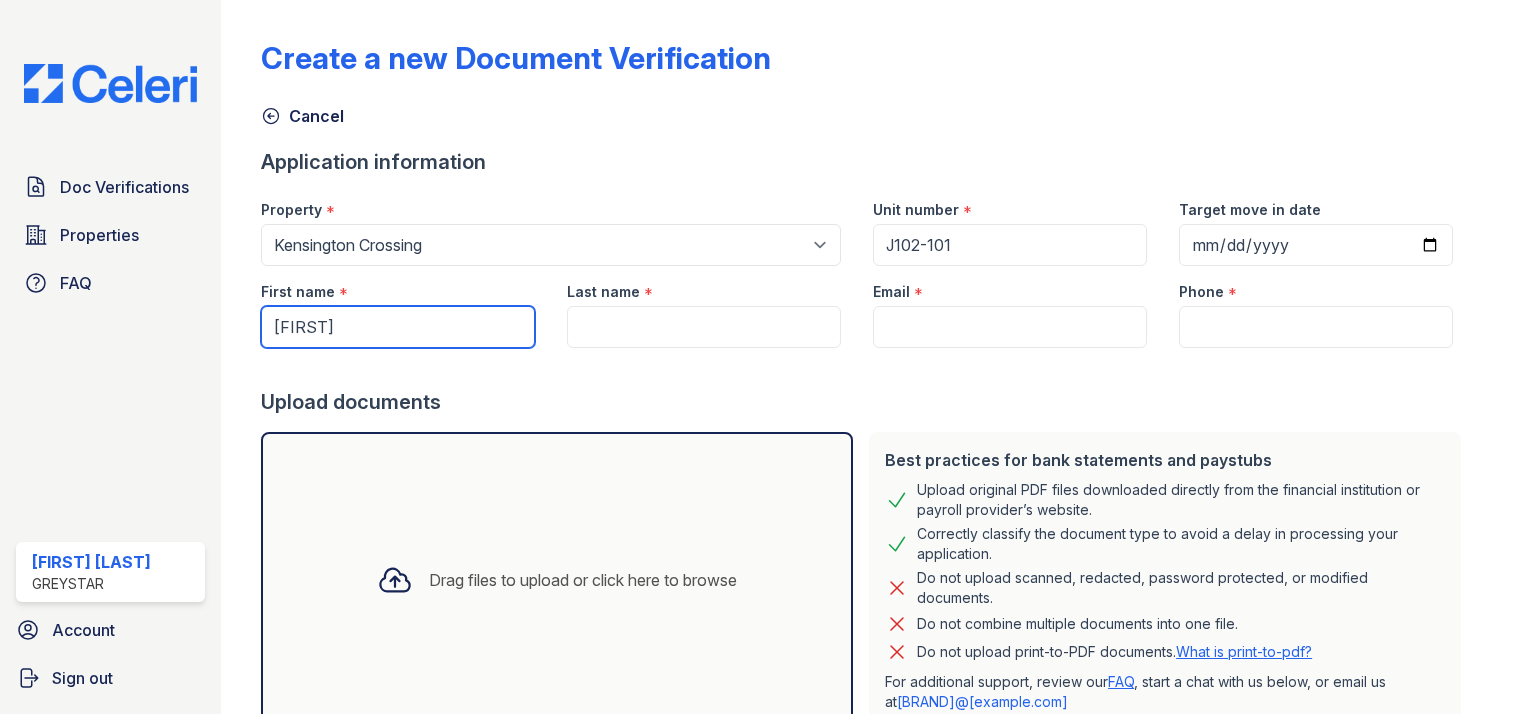 type on "[FIRST]" 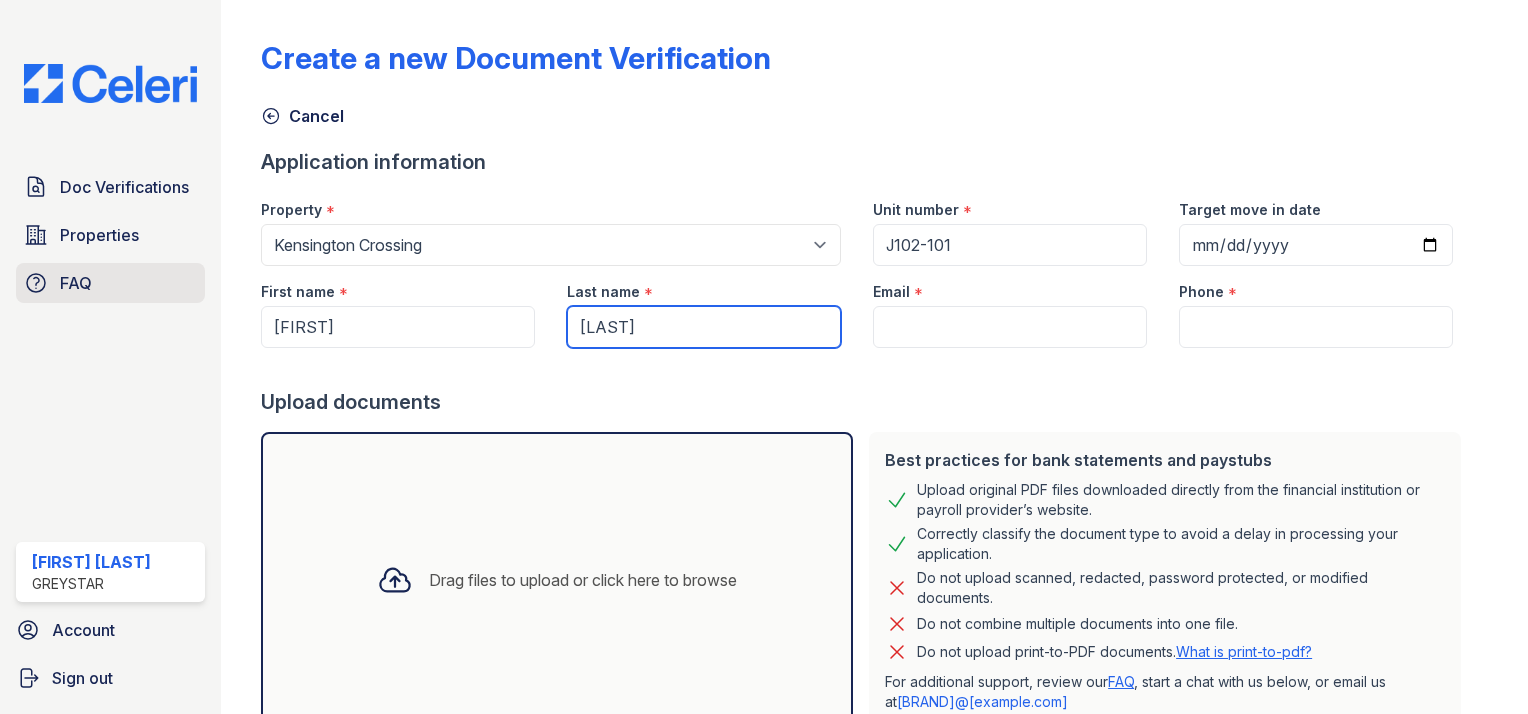 type on "[LAST]" 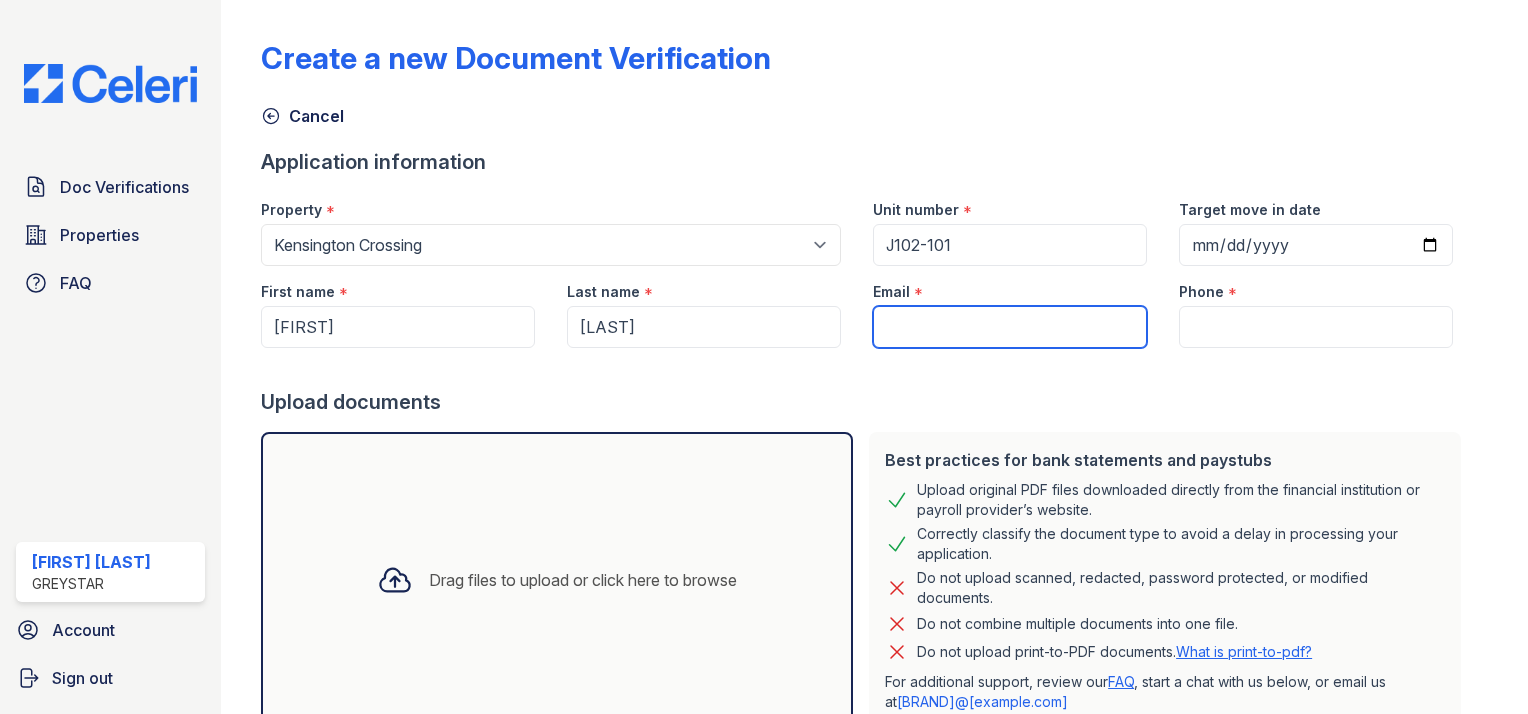 click on "Email" at bounding box center (1010, 327) 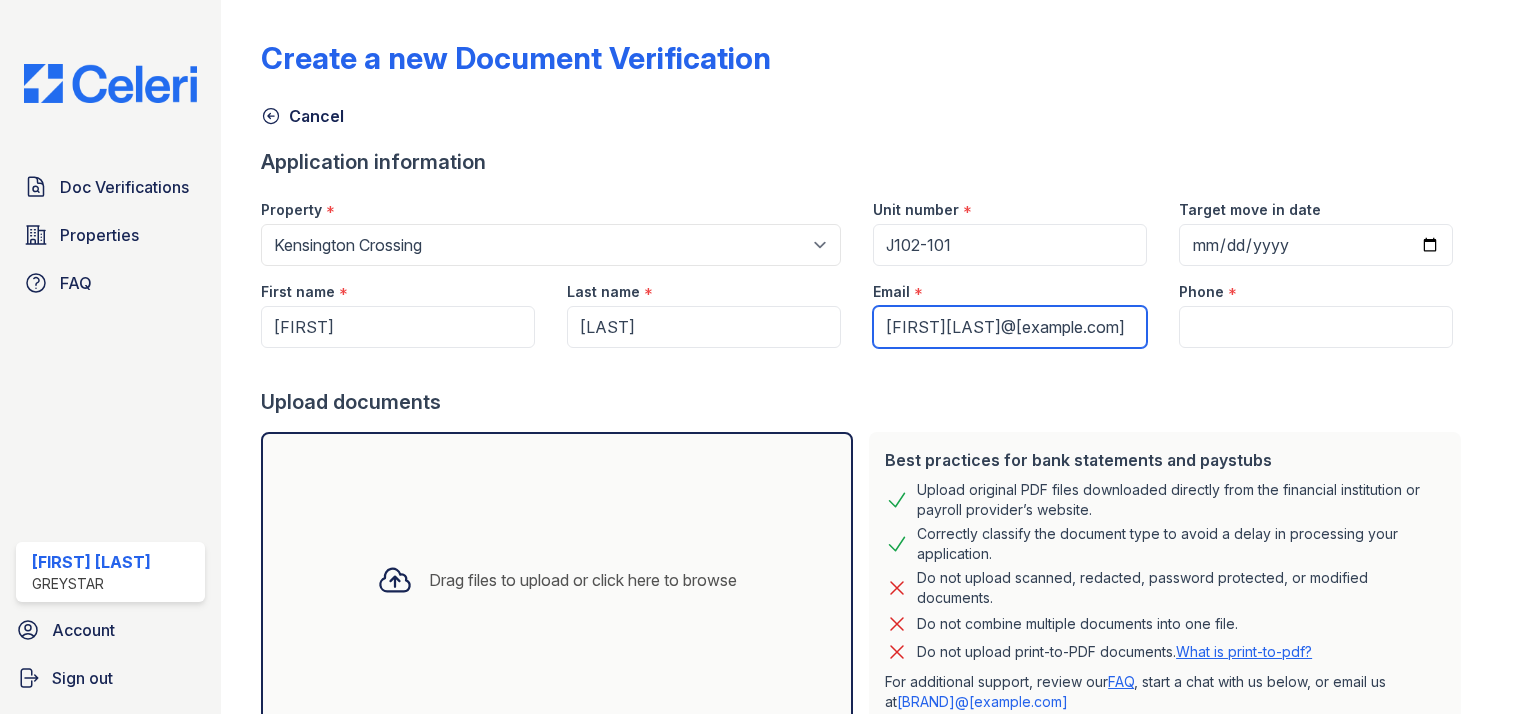 type on "[FIRST][LAST]@[example.com]" 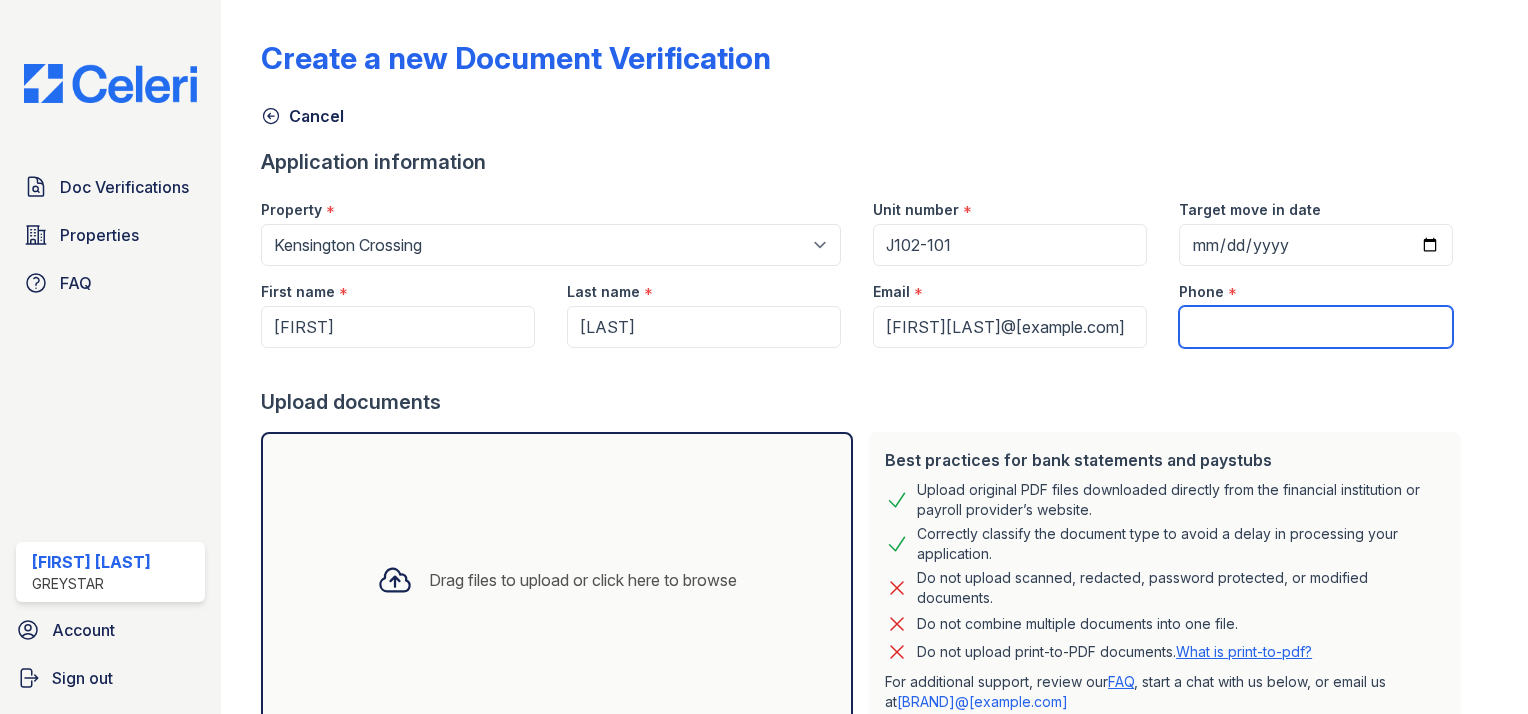 click on "Phone" at bounding box center [1316, 327] 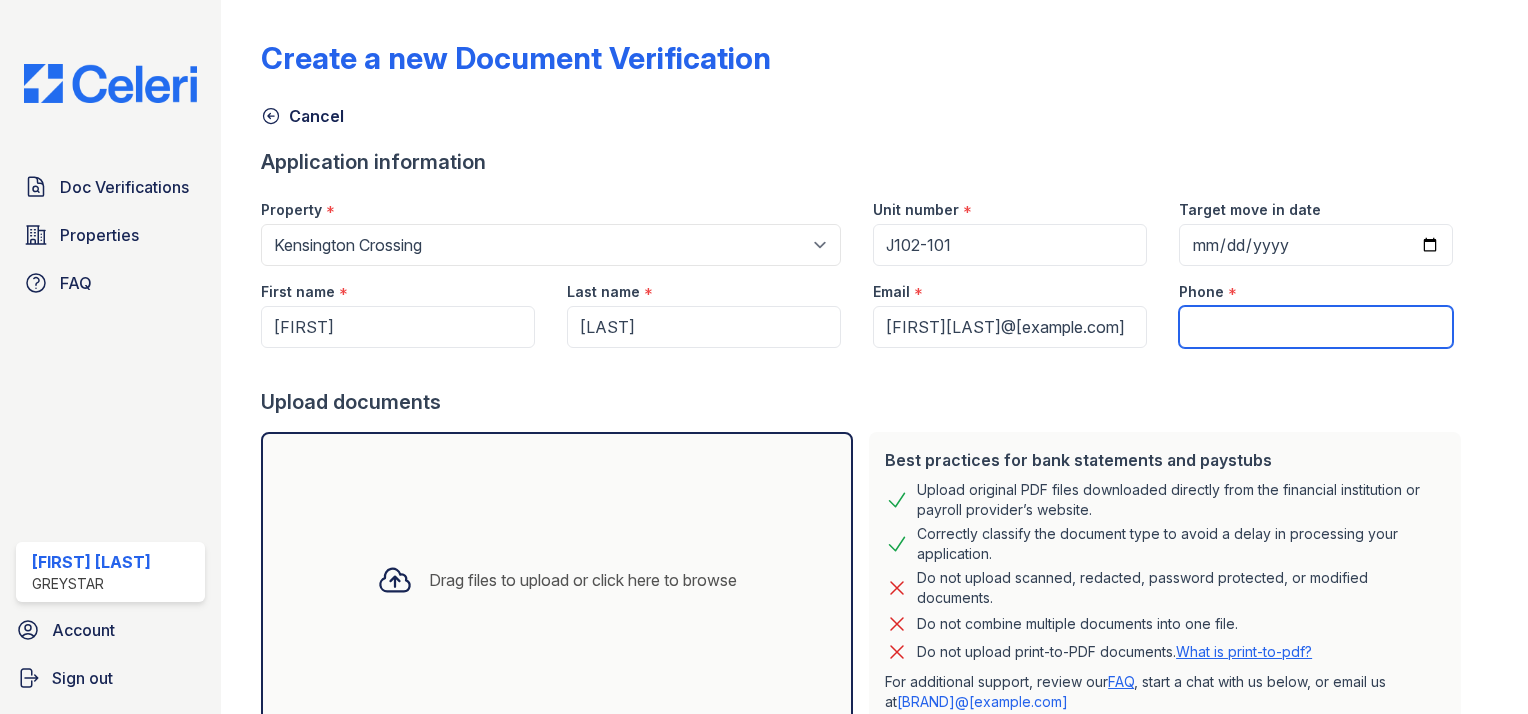 click on "Phone" at bounding box center [1316, 327] 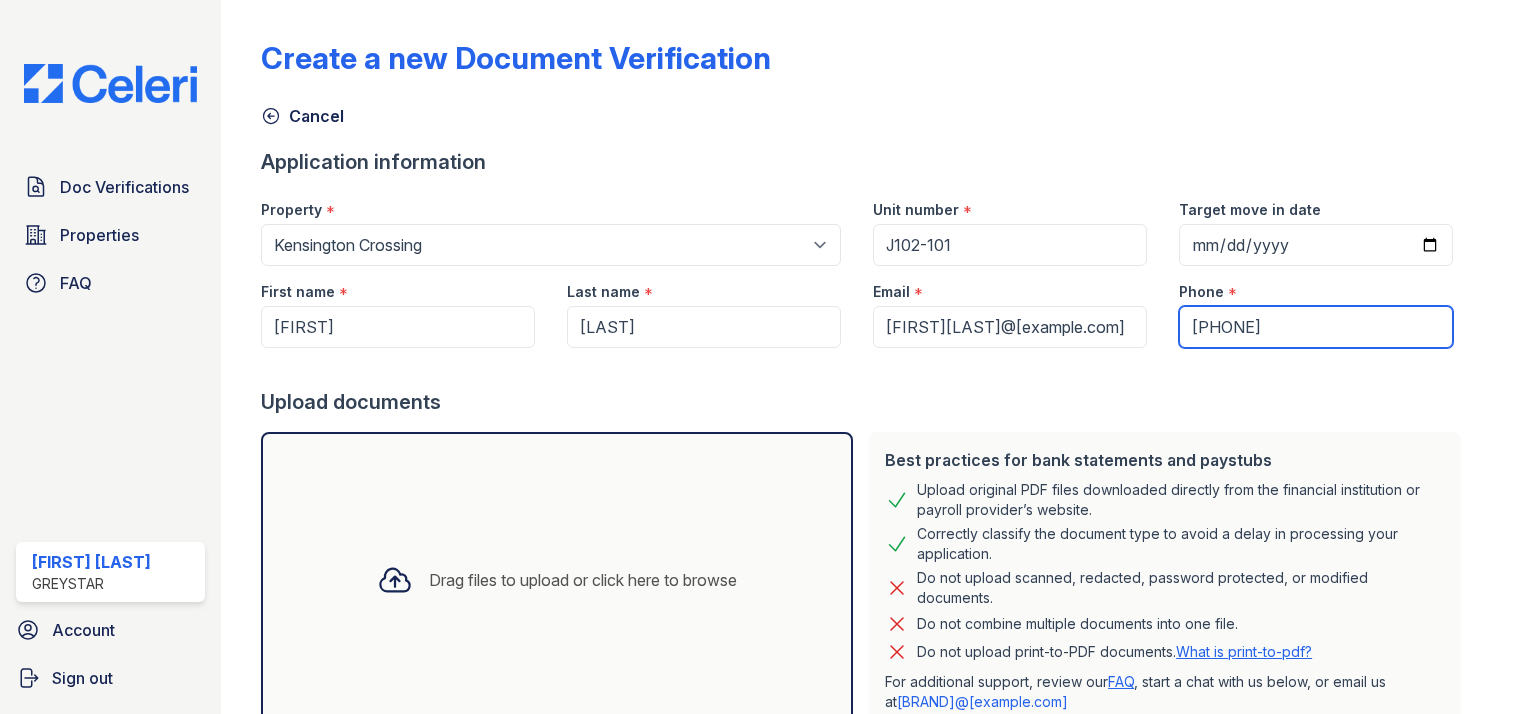 type on "[PHONE]" 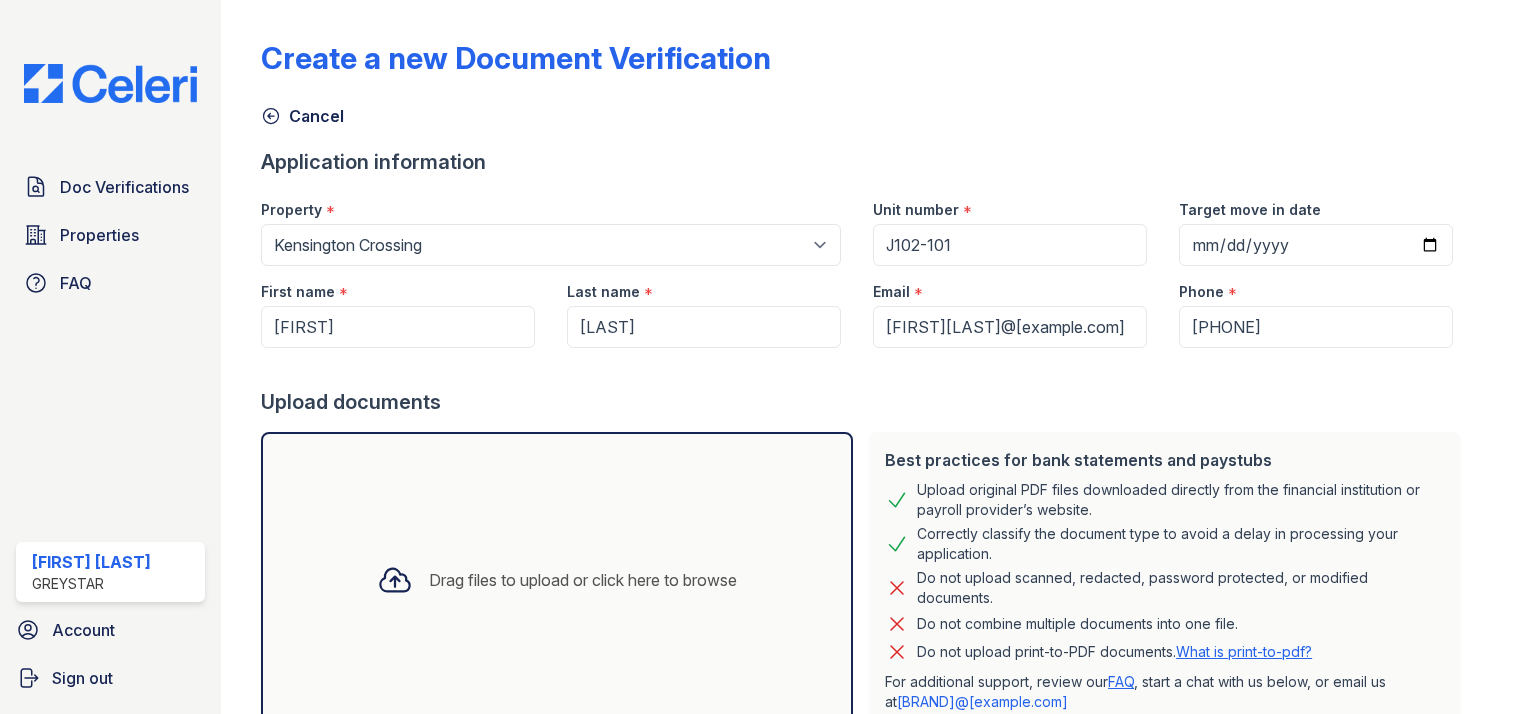 click at bounding box center [865, 368] 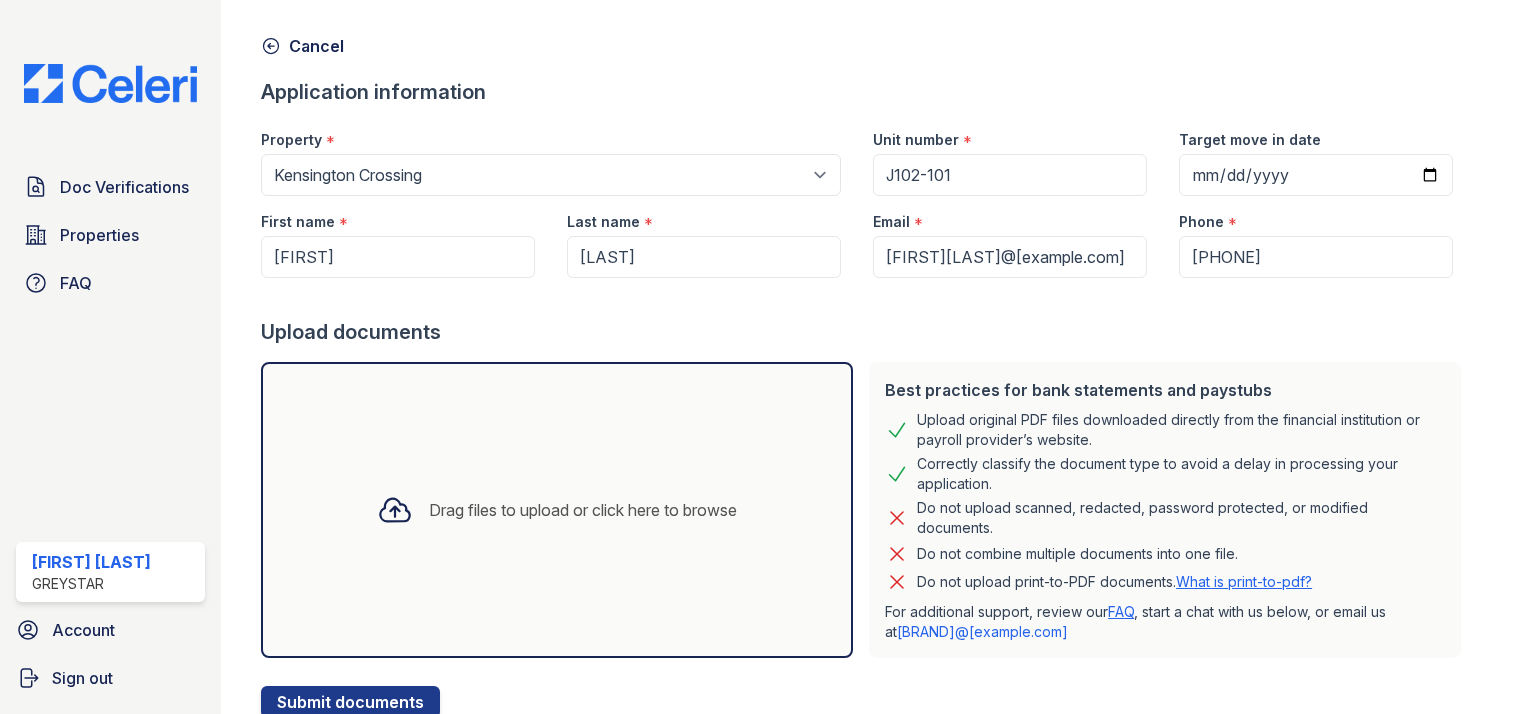 scroll, scrollTop: 140, scrollLeft: 0, axis: vertical 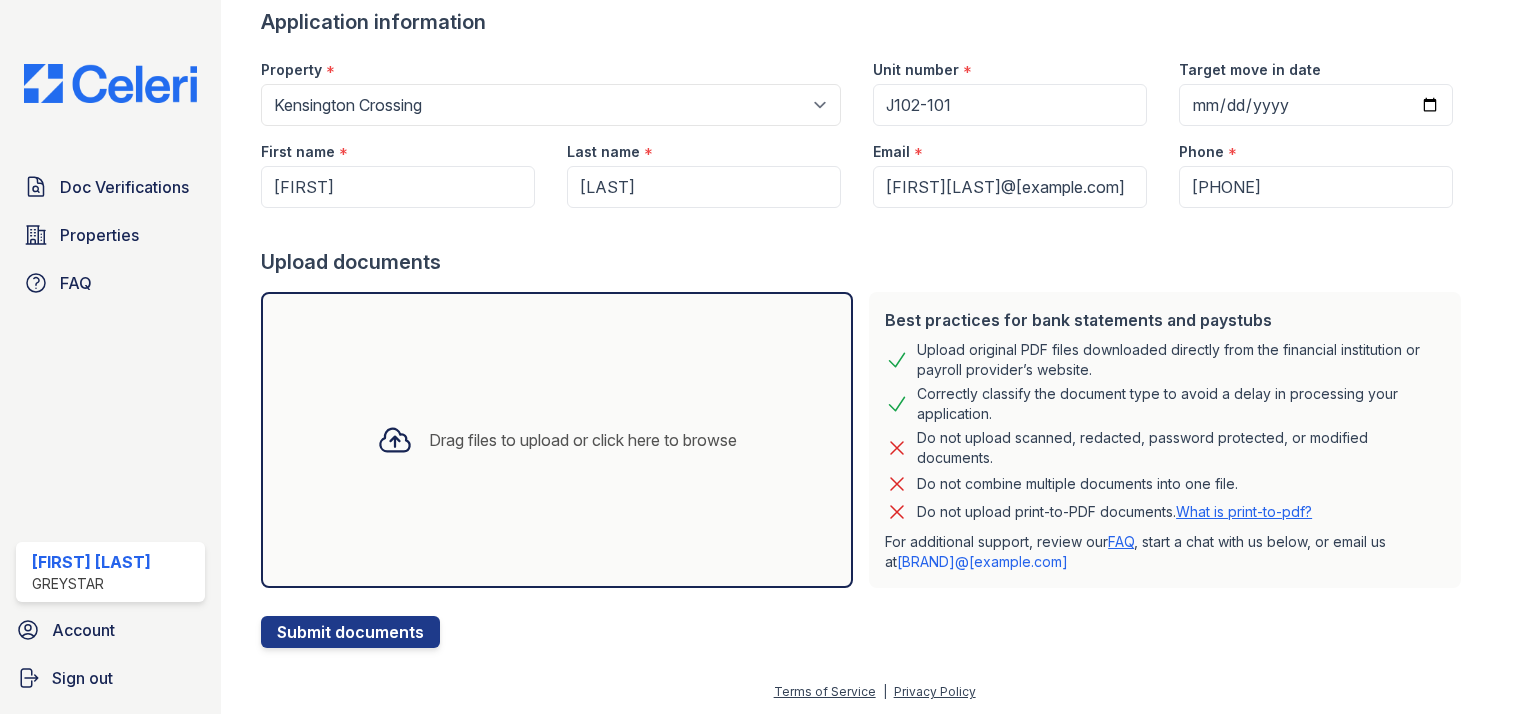 click on "Drag files to upload or click here to browse" at bounding box center [557, 440] 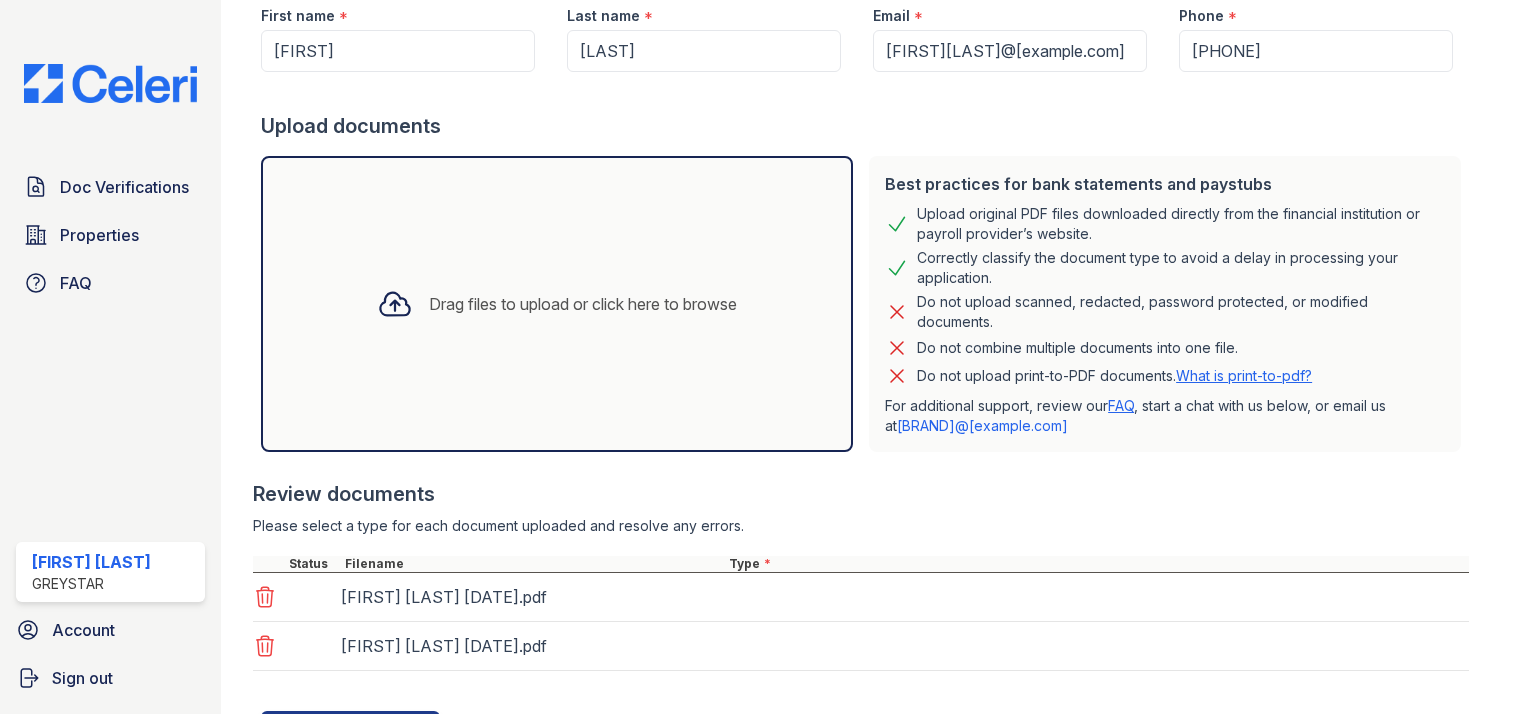 scroll, scrollTop: 371, scrollLeft: 0, axis: vertical 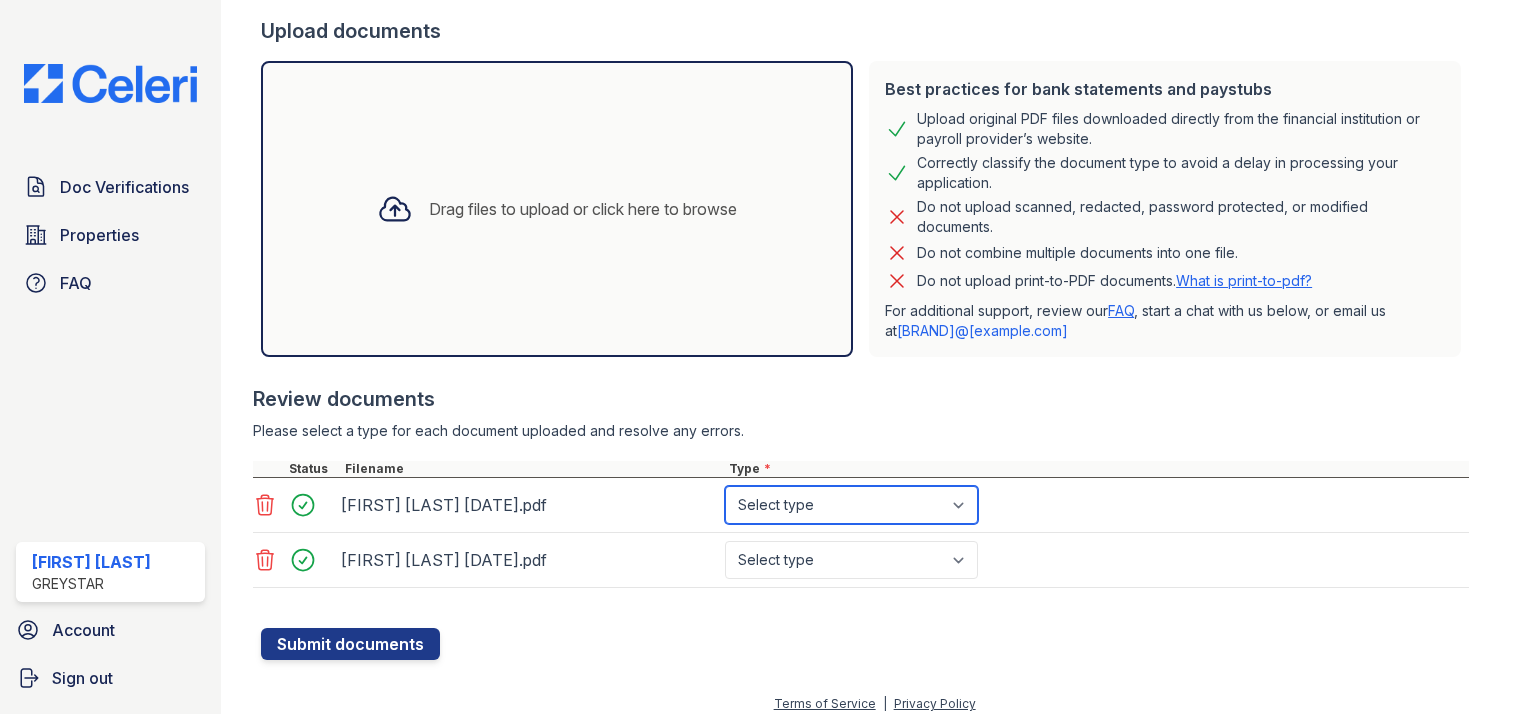 click on "Select type
Paystub
Bank Statement
Offer Letter
Tax Documents
Benefit Award Letter
Investment Account Statement
Other" at bounding box center (851, 505) 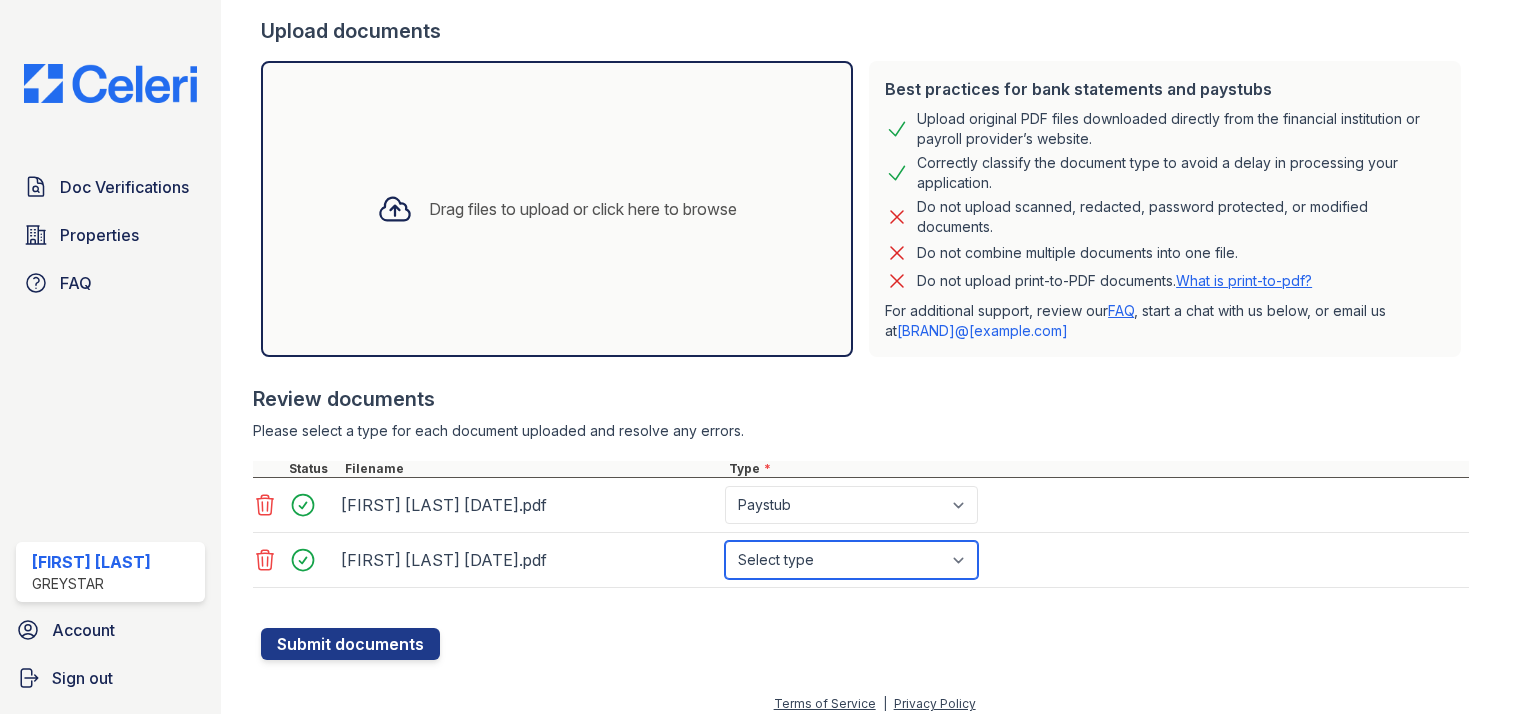 click on "Select type
Paystub
Bank Statement
Offer Letter
Tax Documents
Benefit Award Letter
Investment Account Statement
Other" at bounding box center [851, 560] 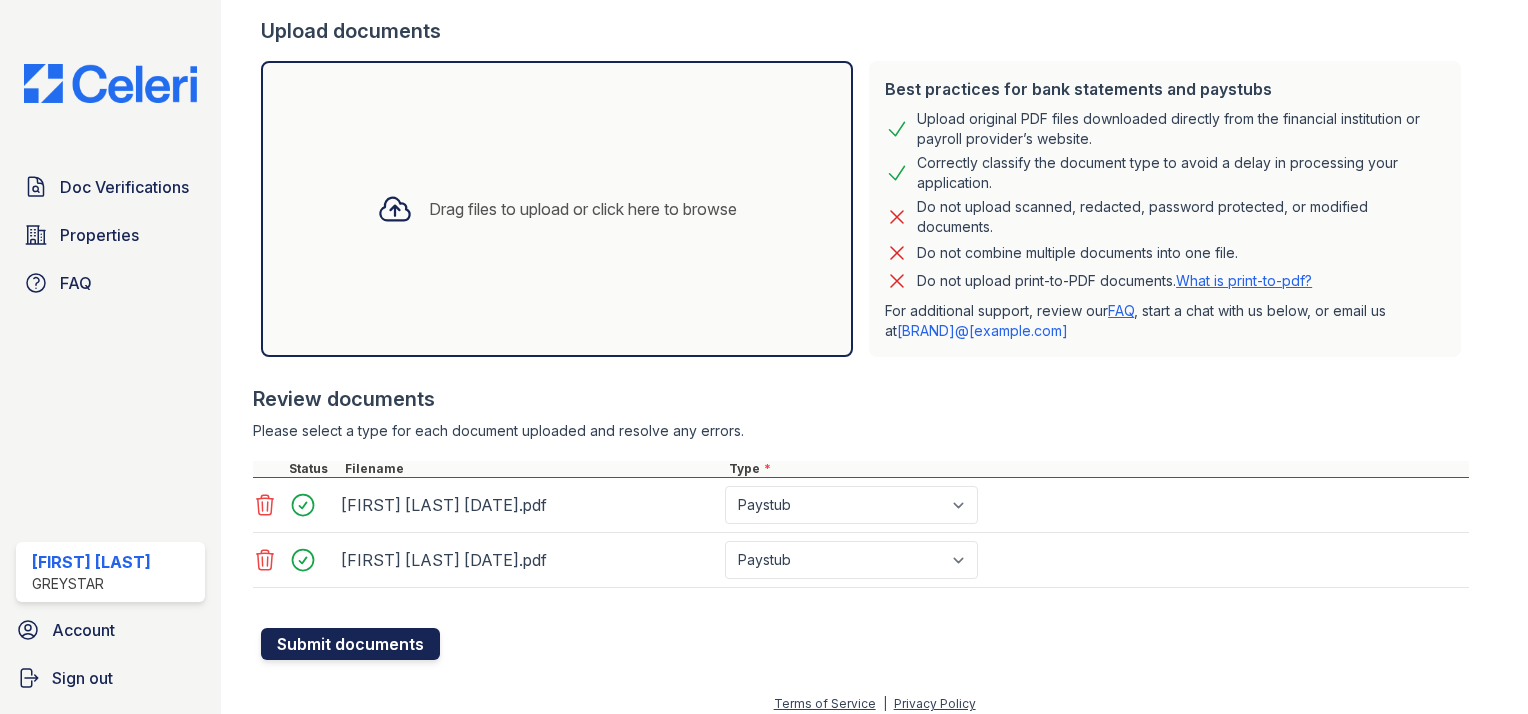 click on "Submit documents" at bounding box center [350, 644] 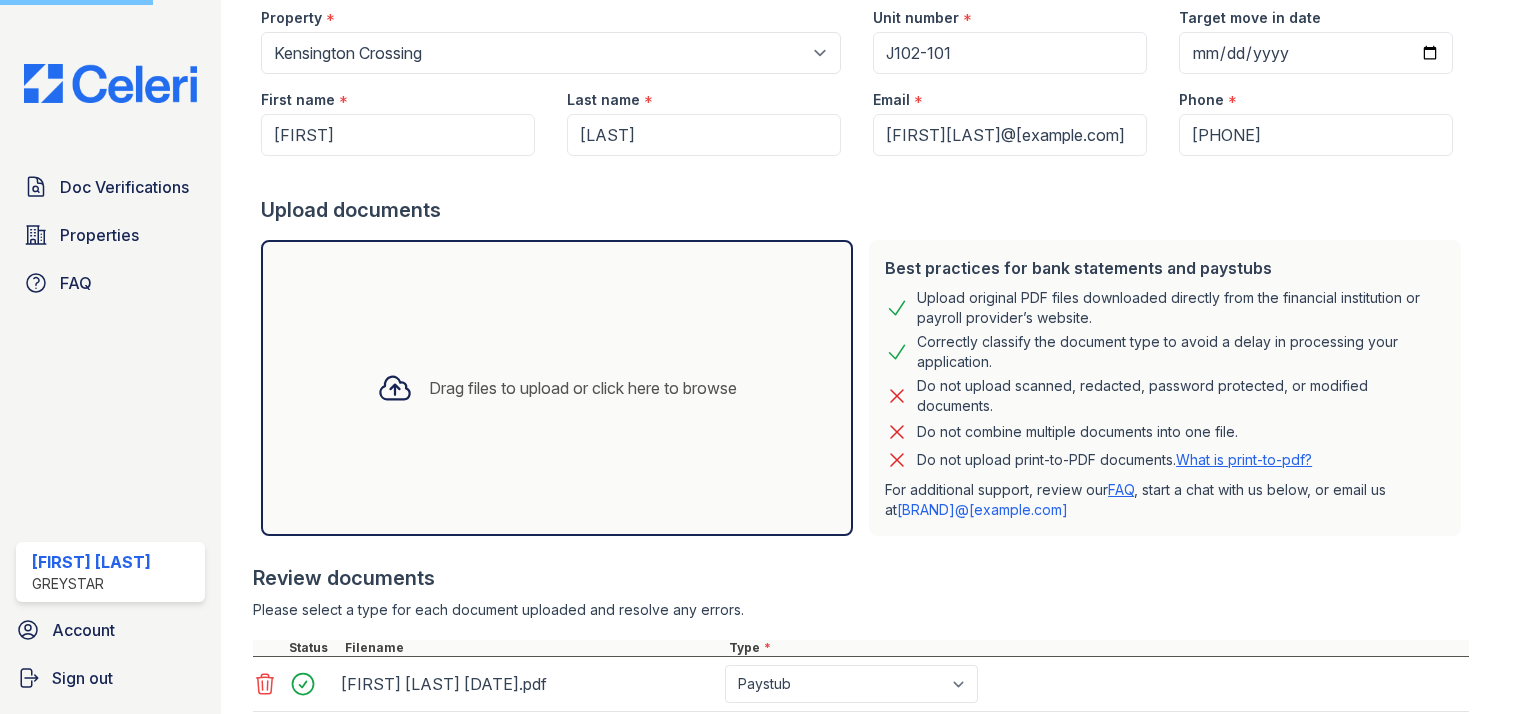 scroll, scrollTop: 0, scrollLeft: 0, axis: both 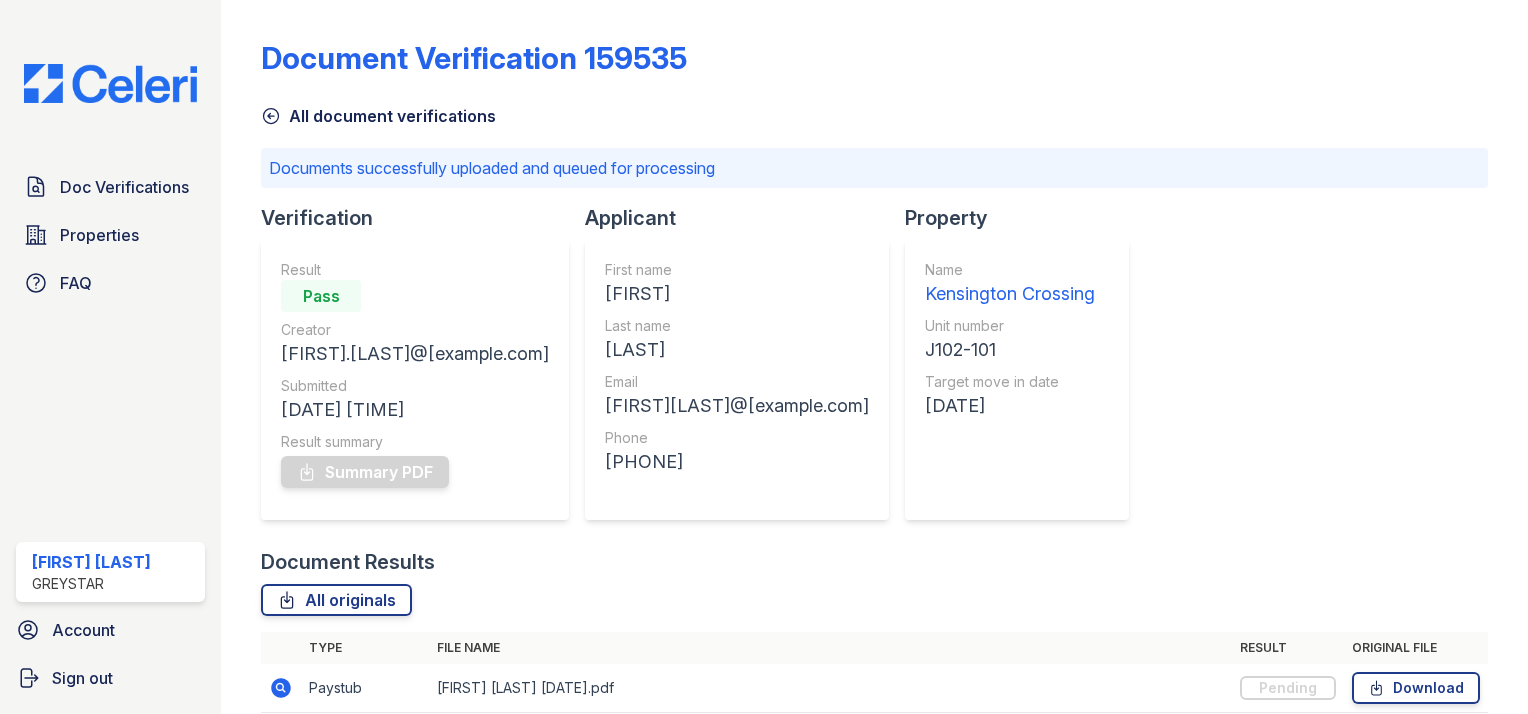 click 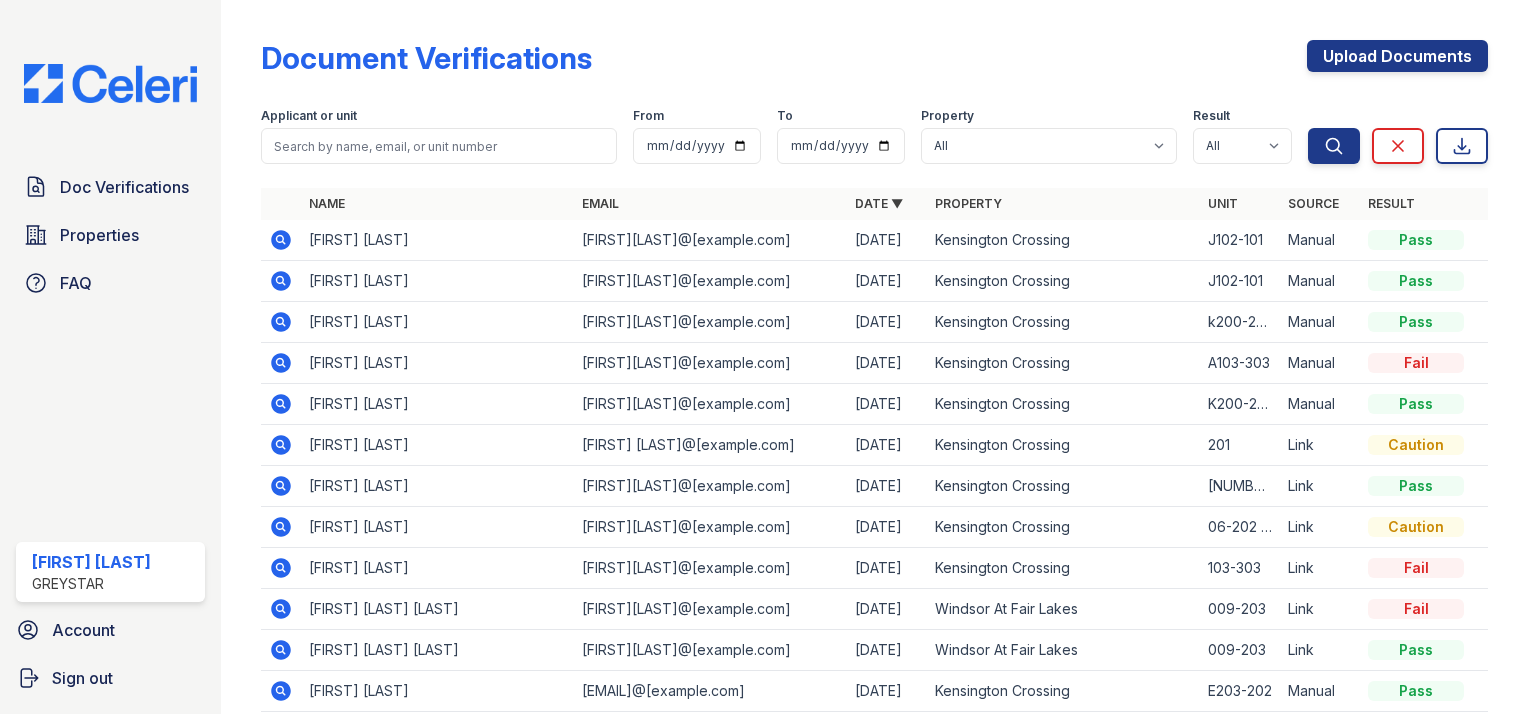 click 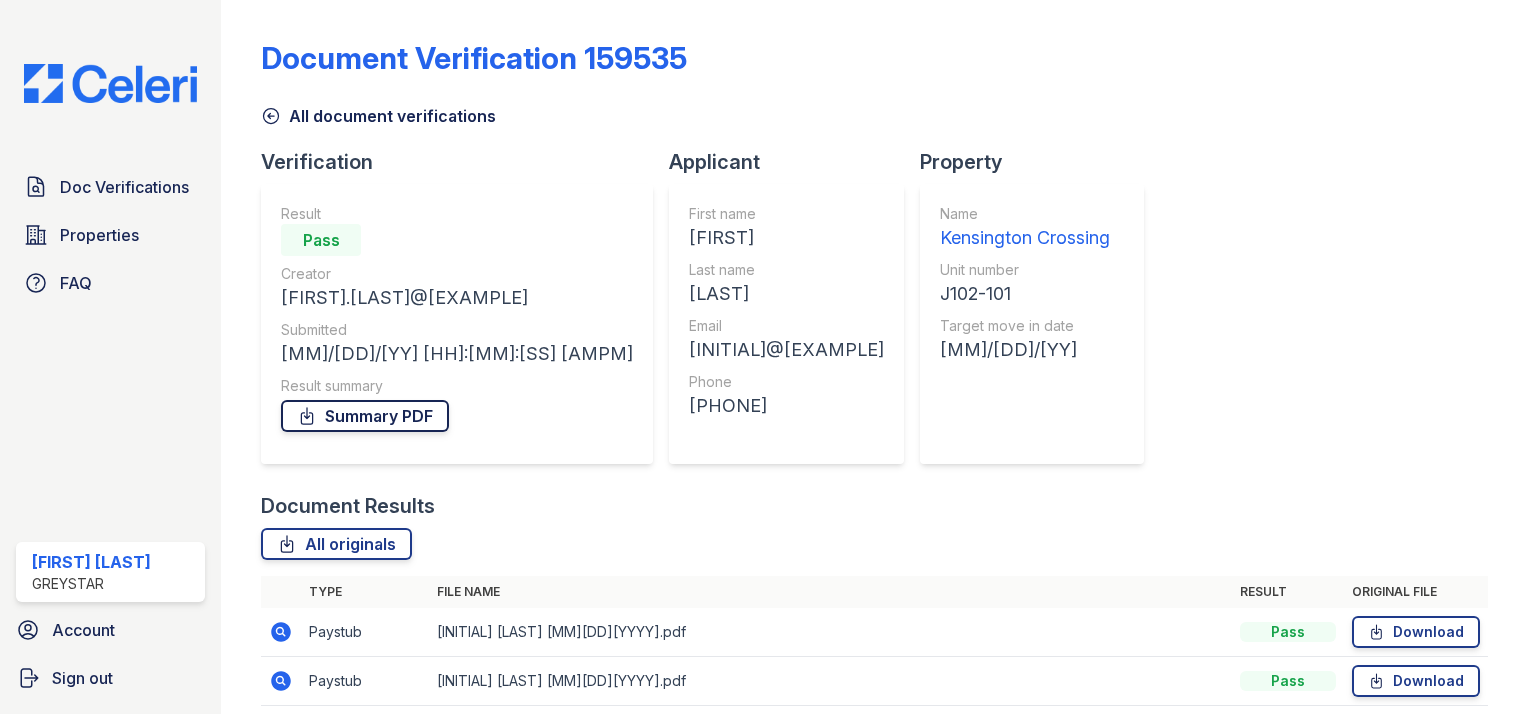 scroll, scrollTop: 0, scrollLeft: 0, axis: both 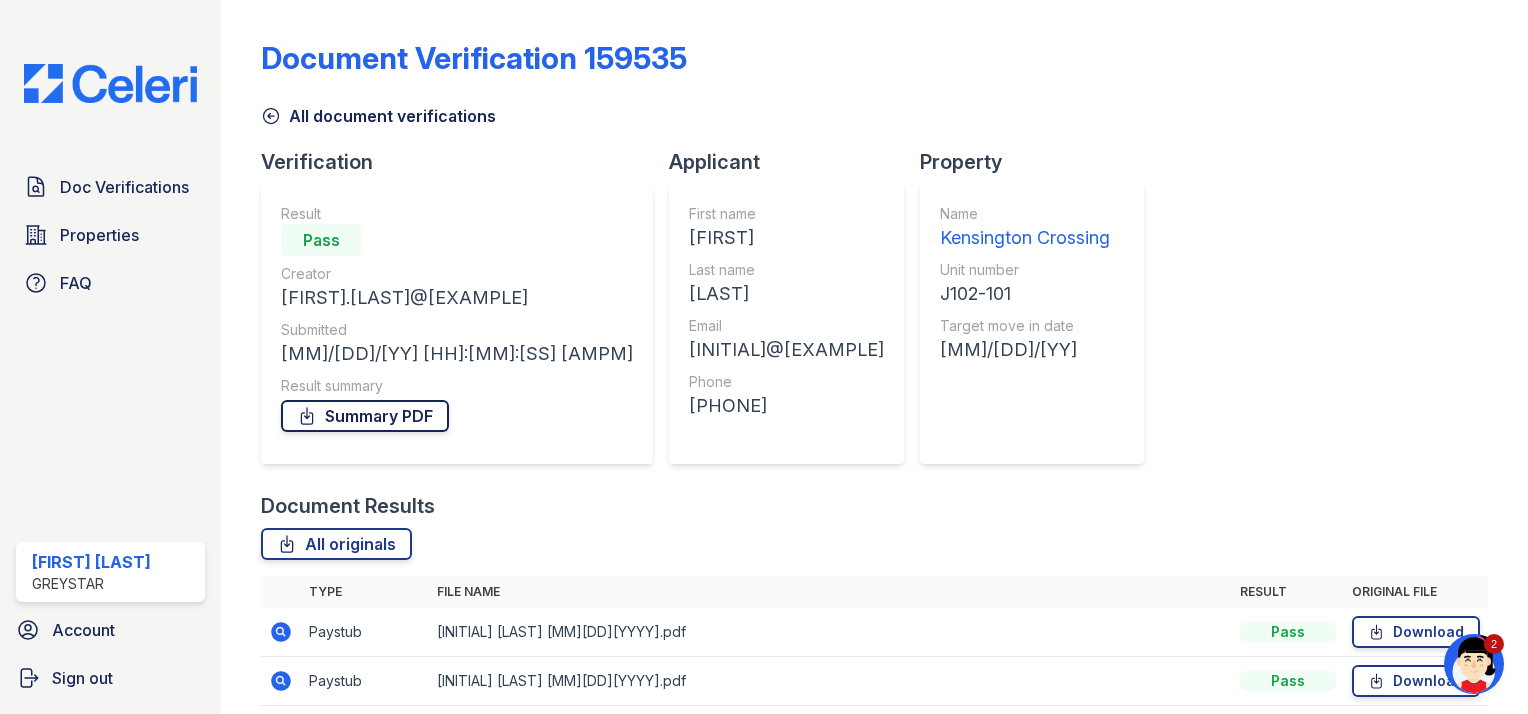 click on "Summary PDF" at bounding box center (365, 416) 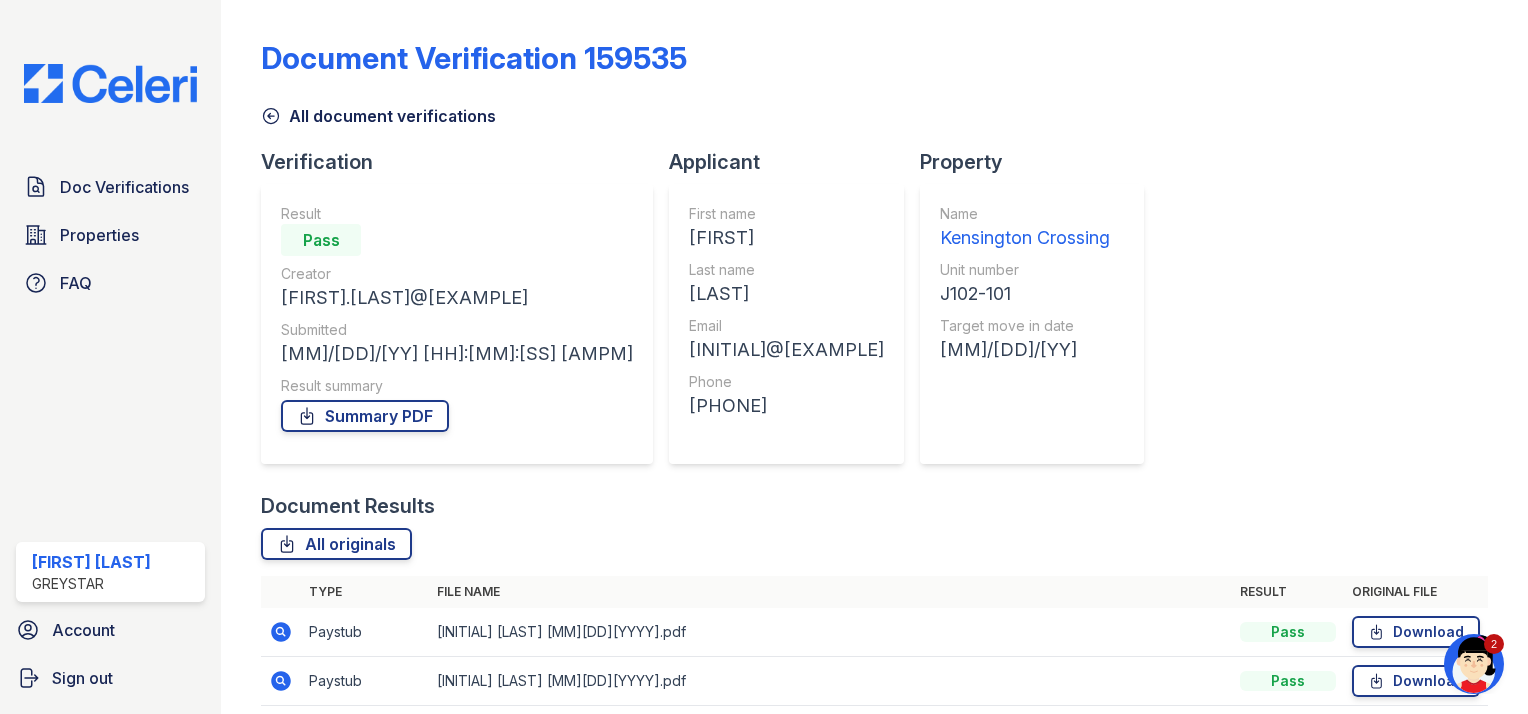 click on "Document Results" at bounding box center [874, 506] 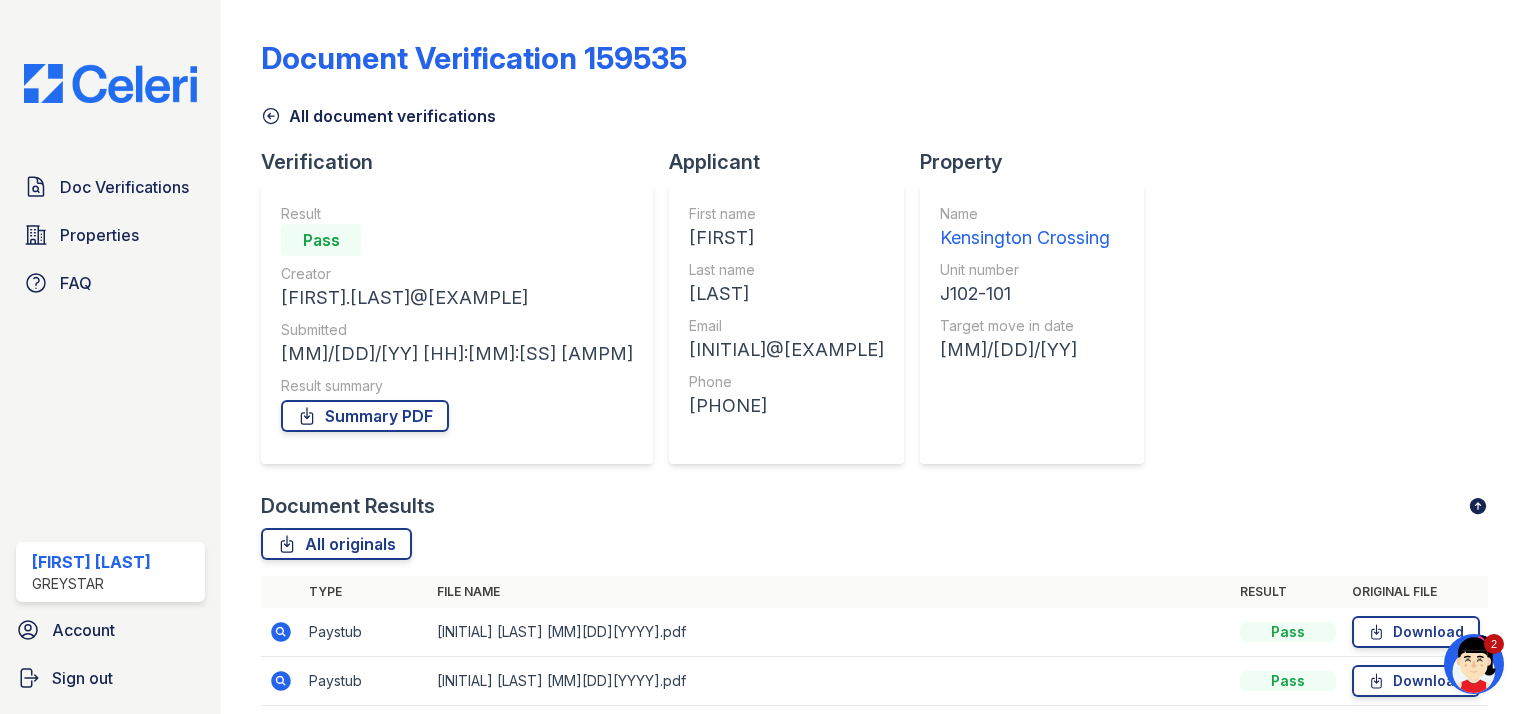 click on "All document verifications" at bounding box center (378, 116) 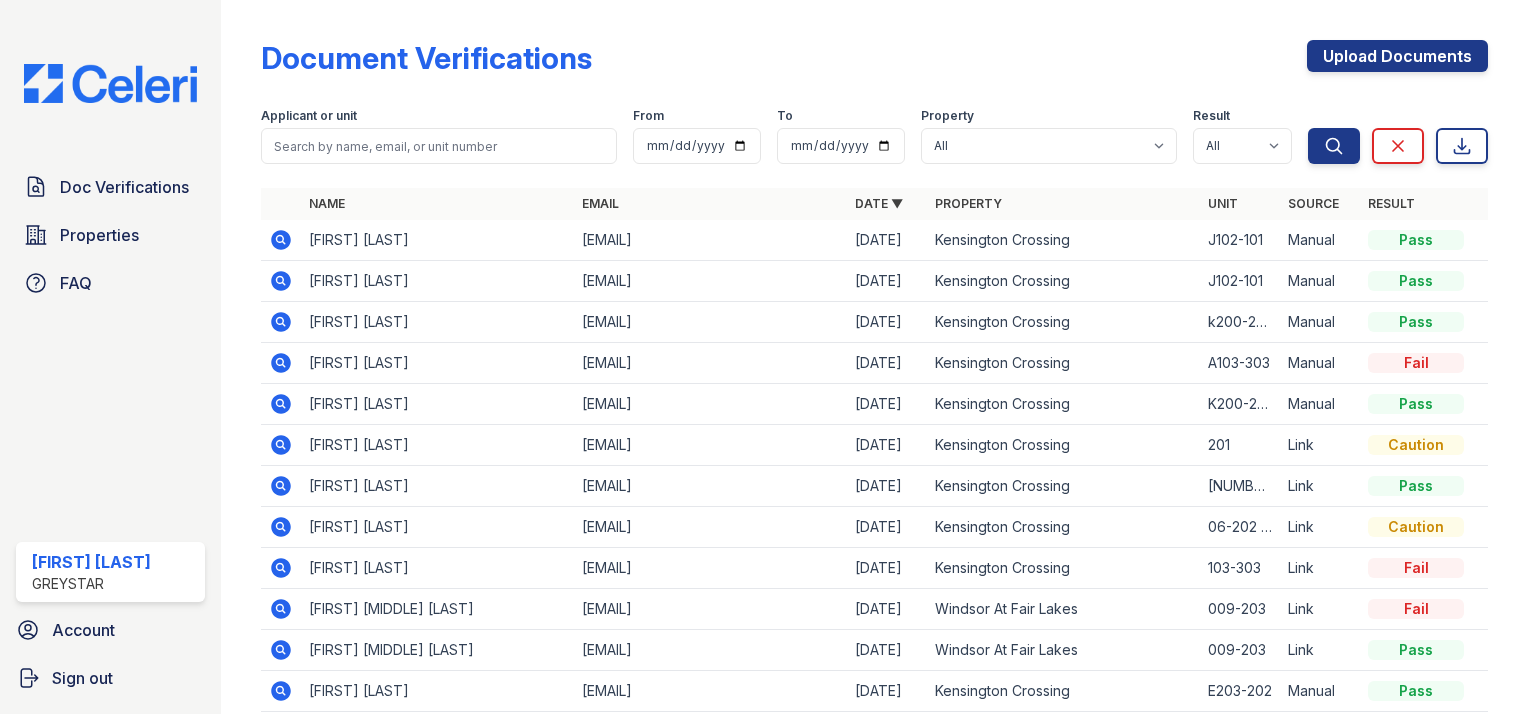 scroll, scrollTop: 0, scrollLeft: 0, axis: both 